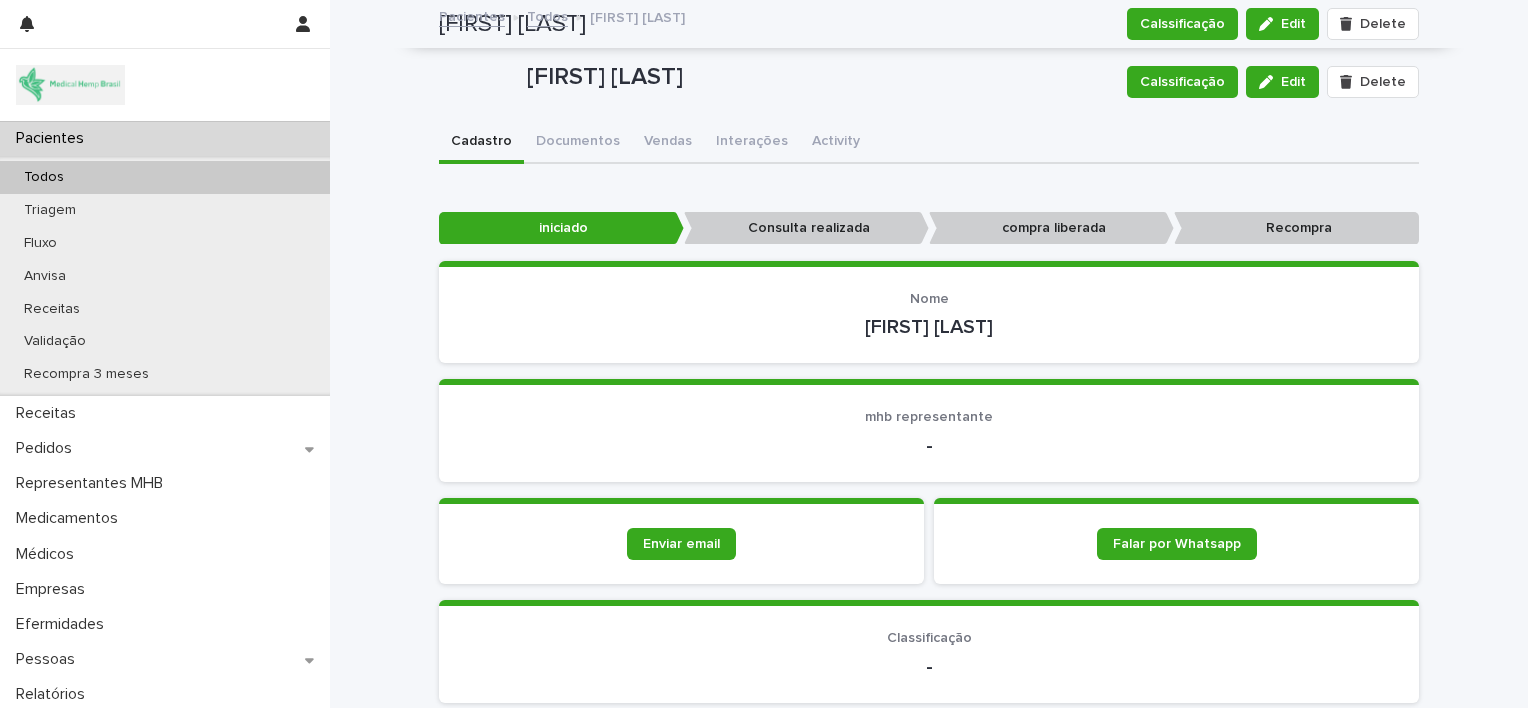 scroll, scrollTop: 0, scrollLeft: 0, axis: both 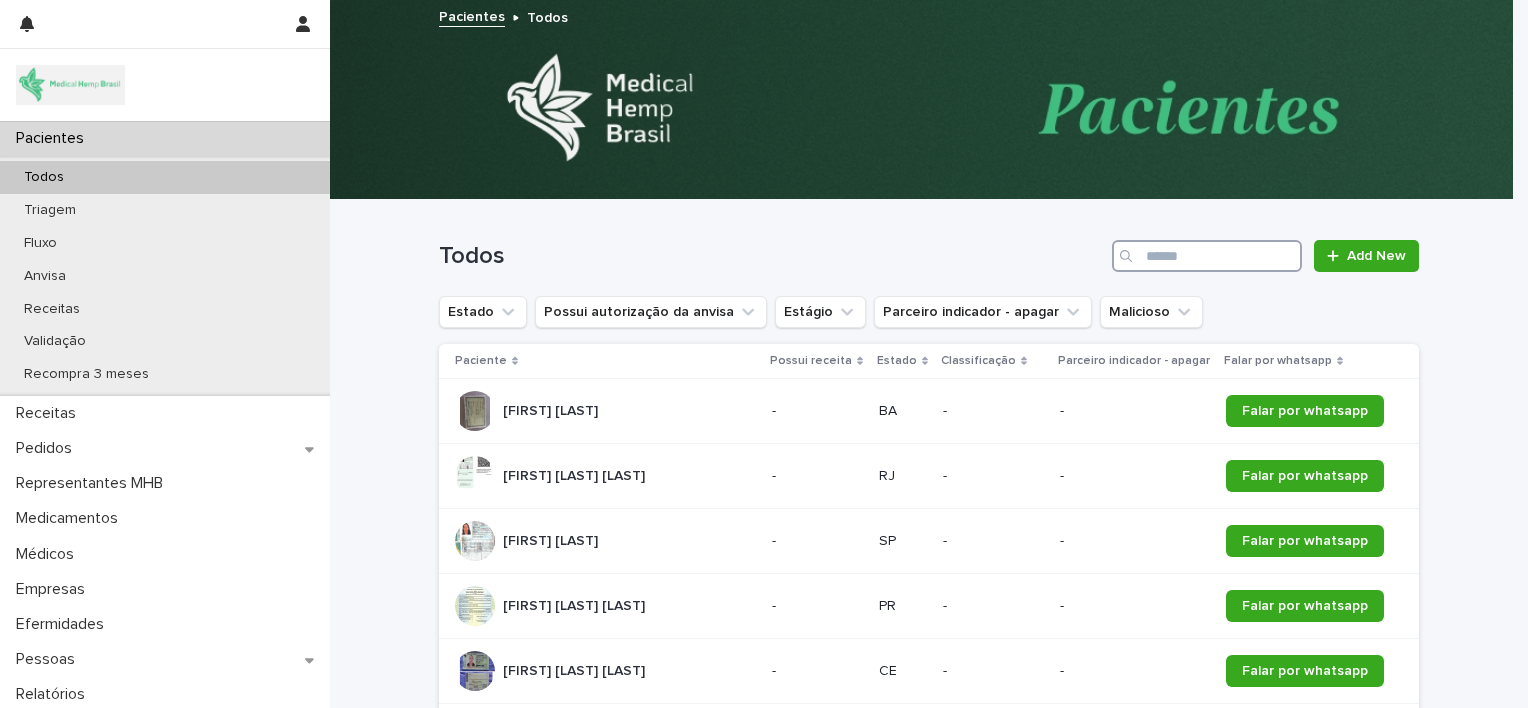 click at bounding box center [1207, 256] 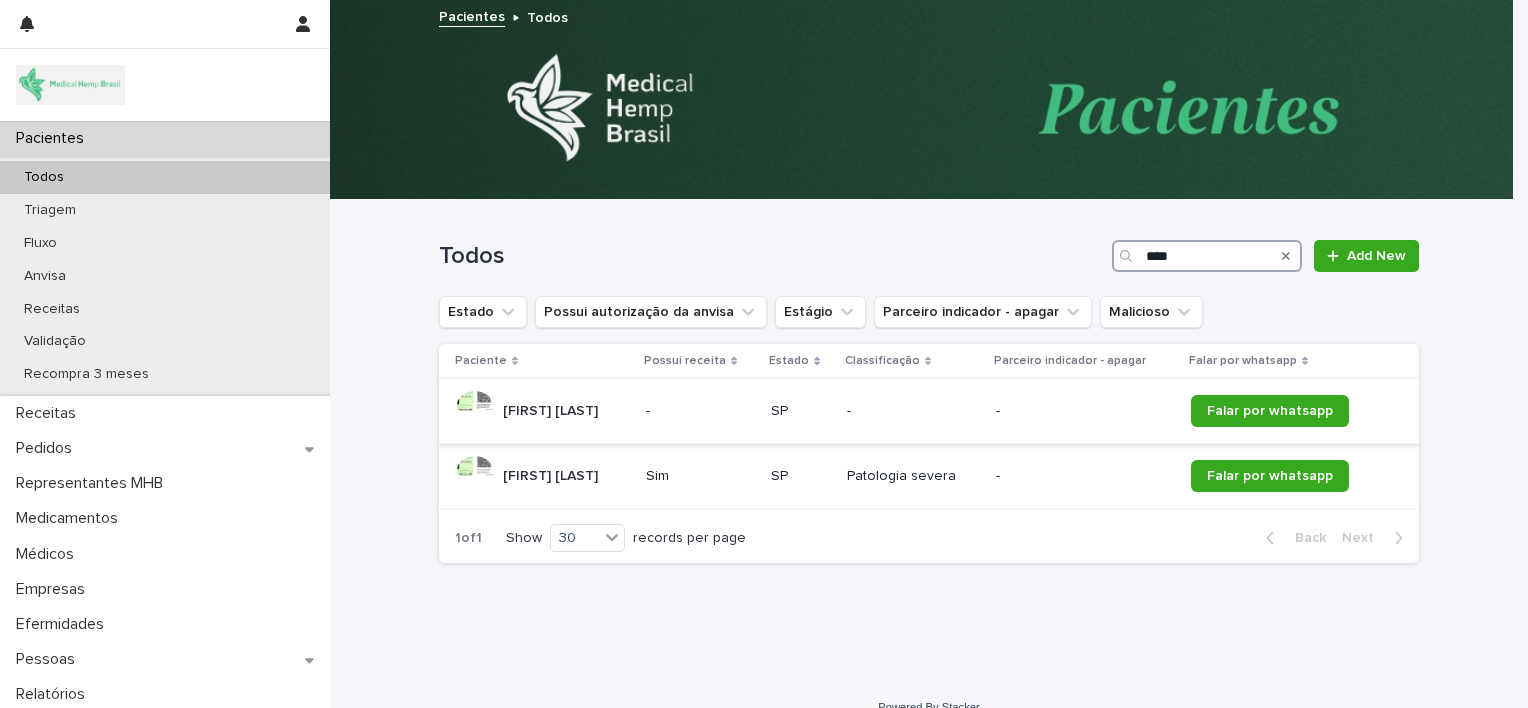 type on "****" 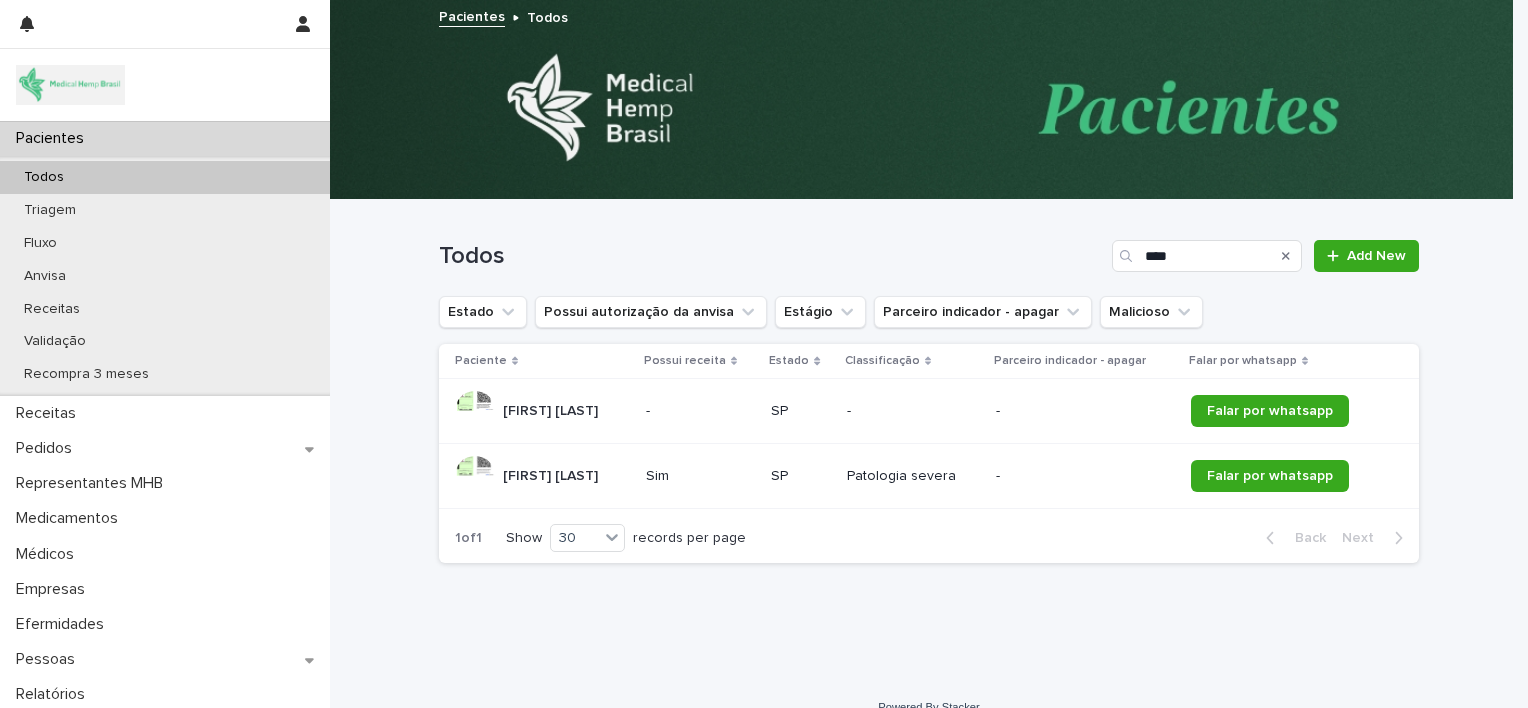 click on "-" at bounding box center [700, 411] 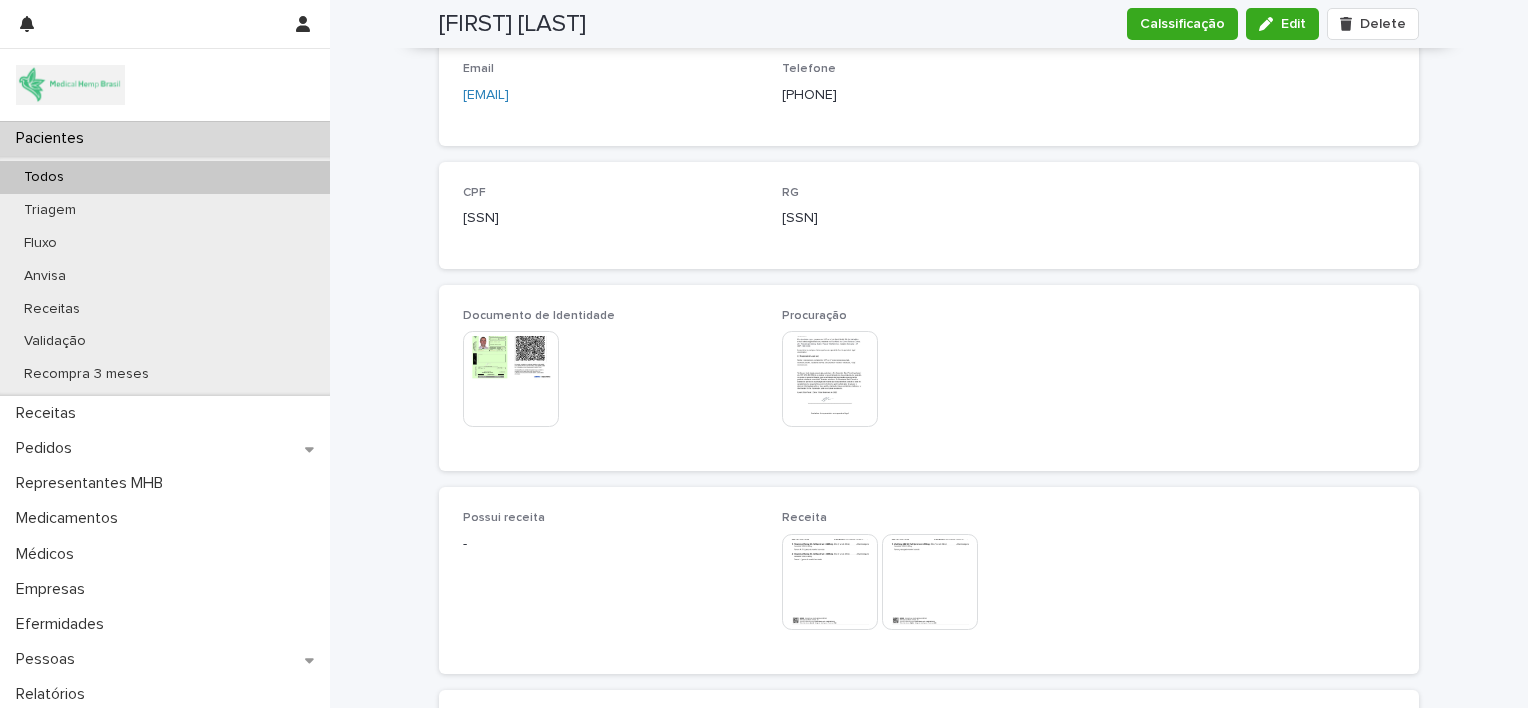 scroll, scrollTop: 936, scrollLeft: 0, axis: vertical 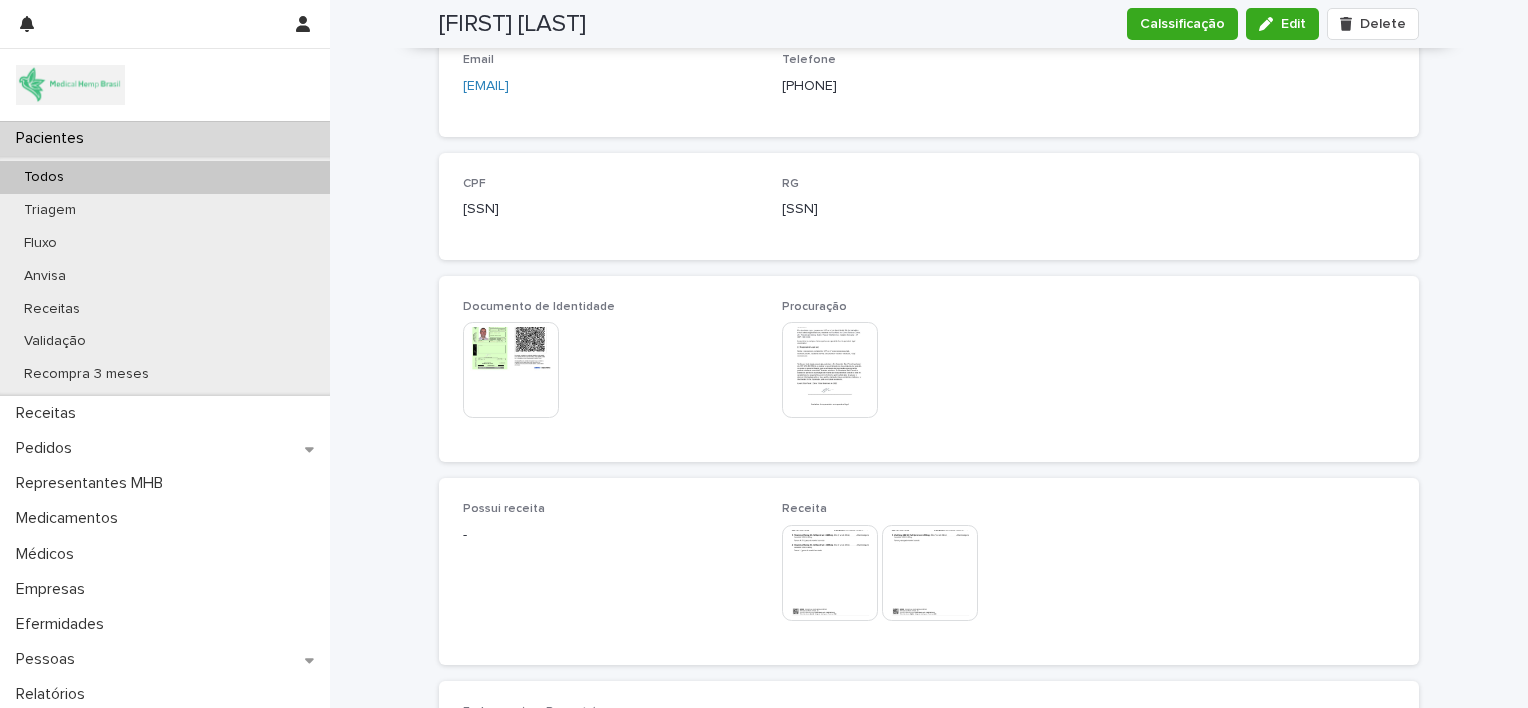 click at bounding box center (830, 370) 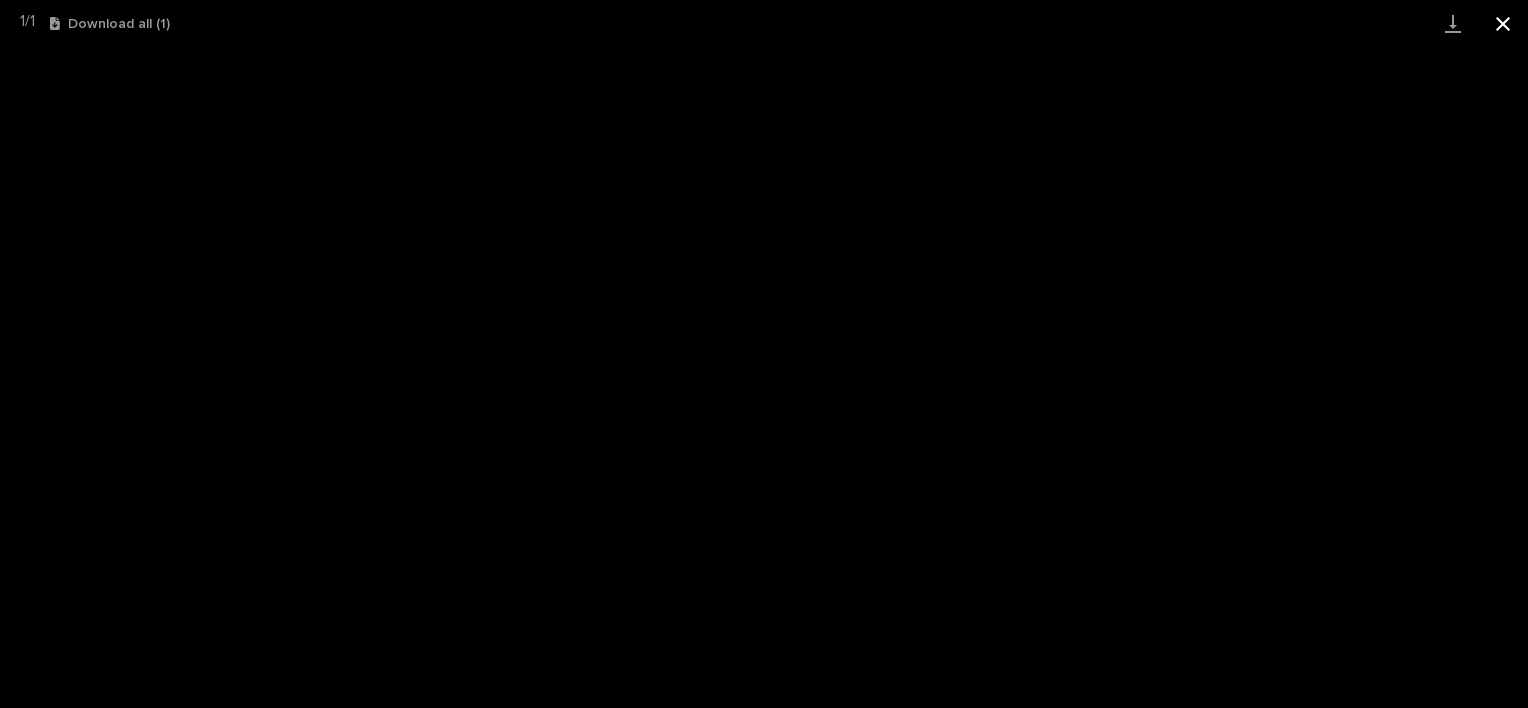 click at bounding box center [1503, 23] 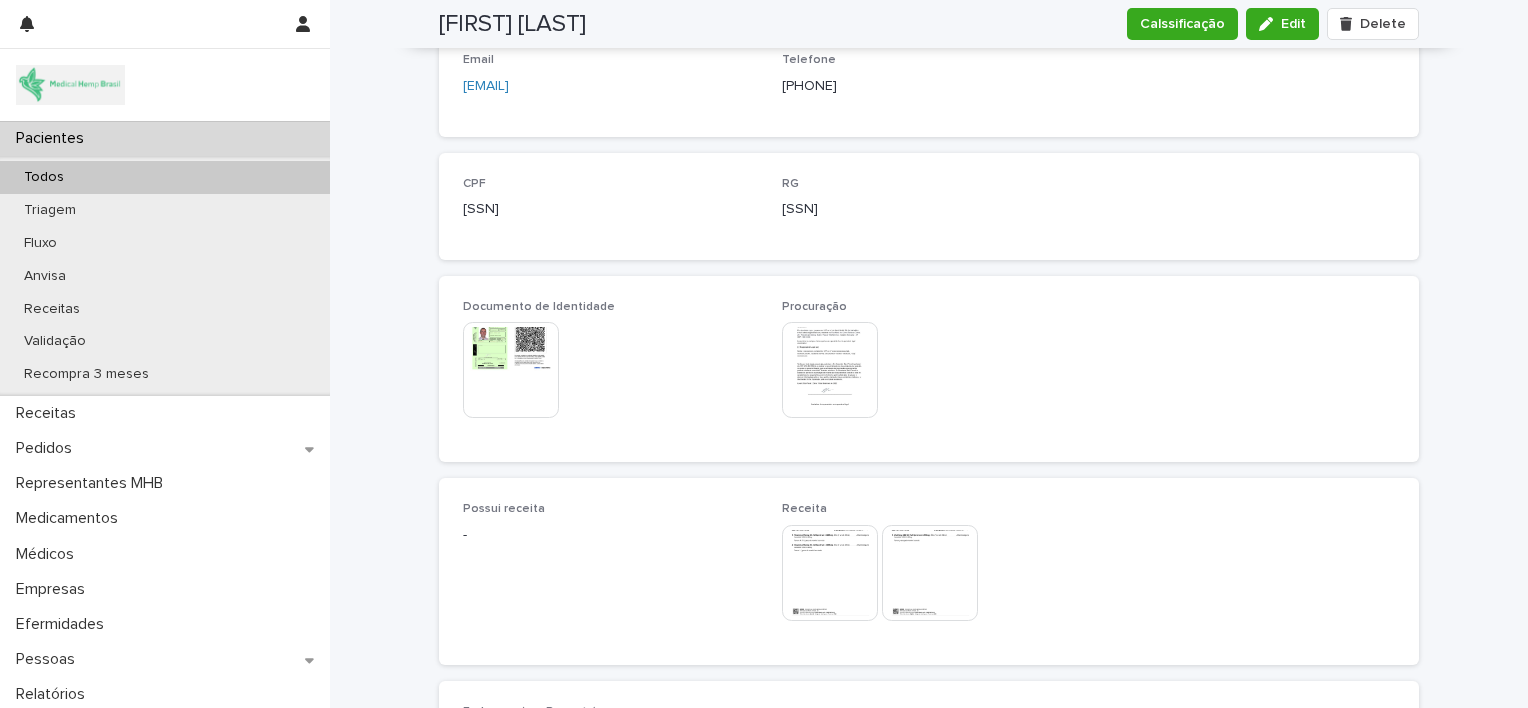click at bounding box center [511, 370] 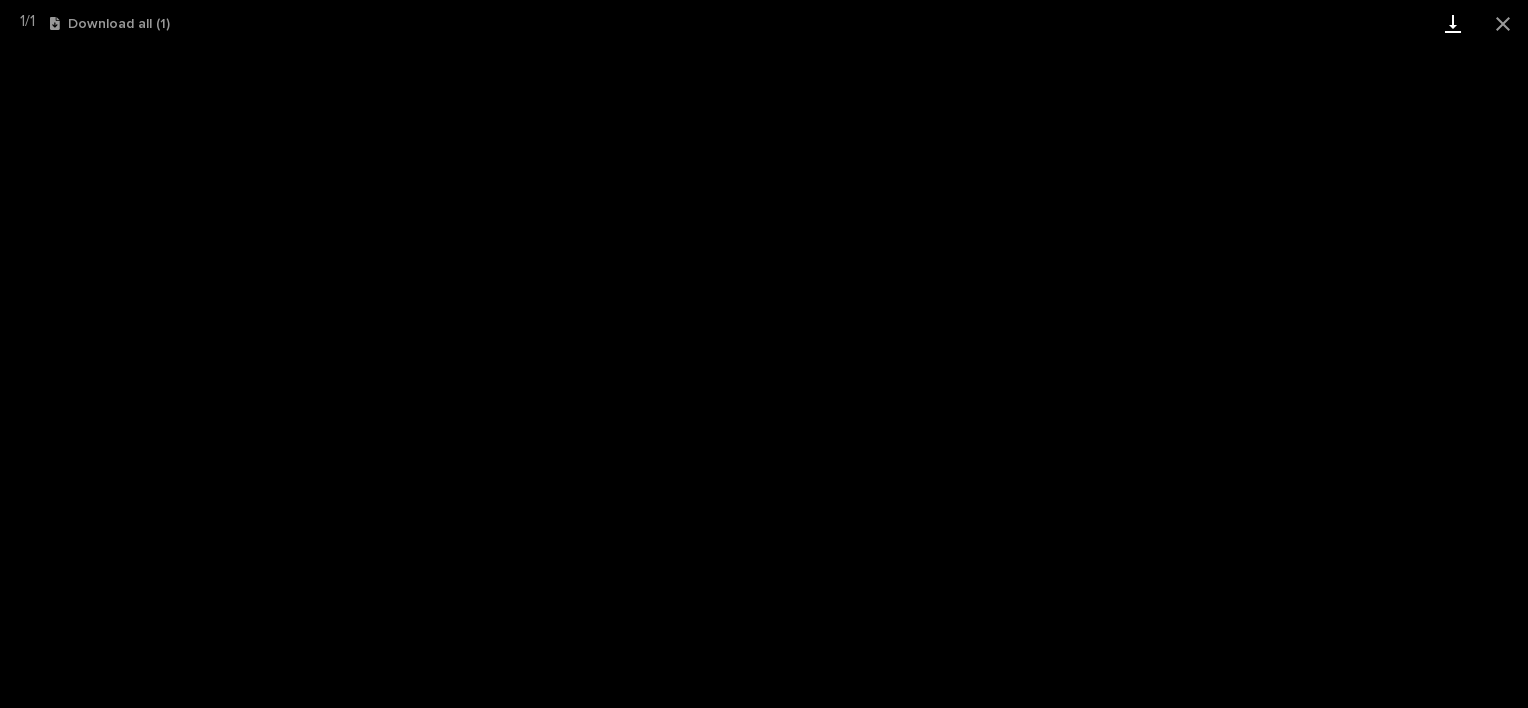 click at bounding box center (1453, 23) 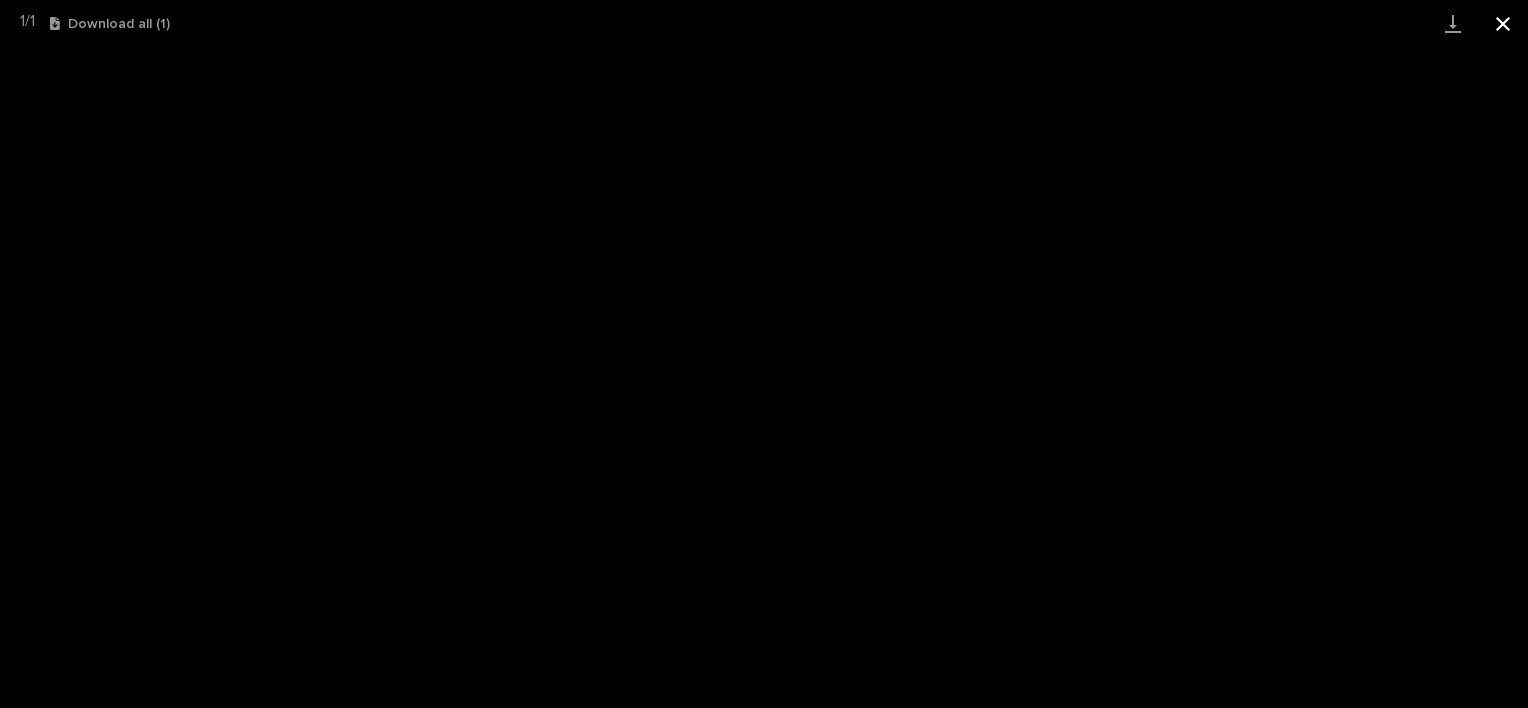 click at bounding box center (1503, 23) 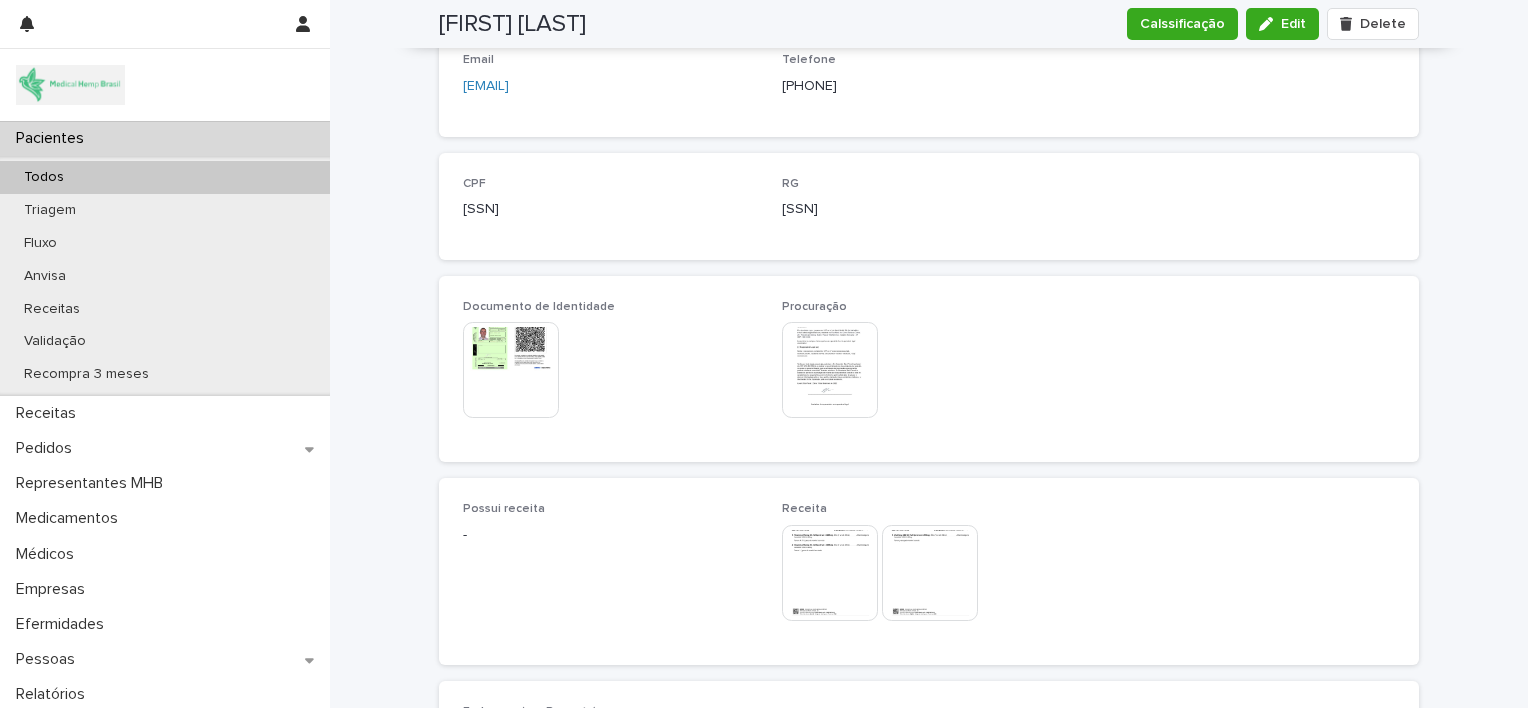 click at bounding box center (830, 370) 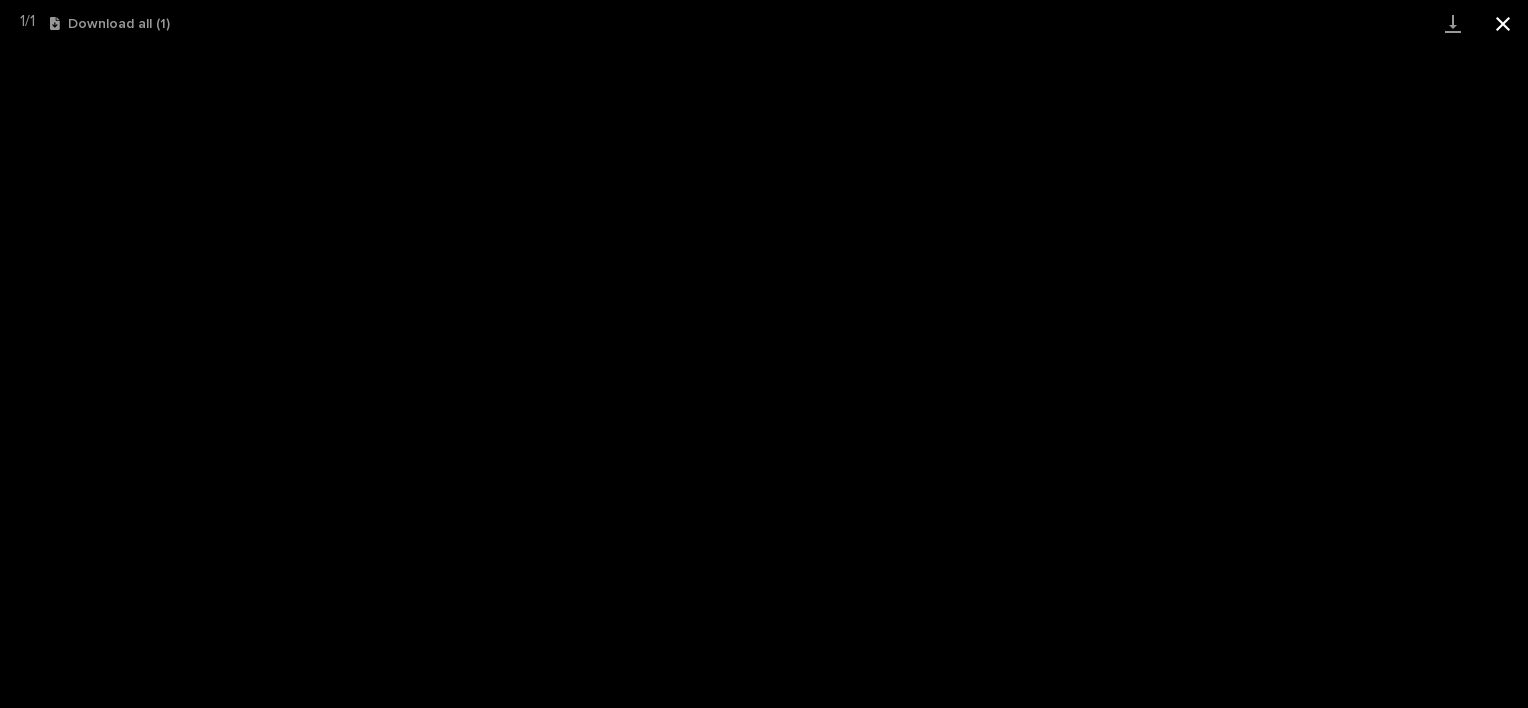click at bounding box center (1503, 23) 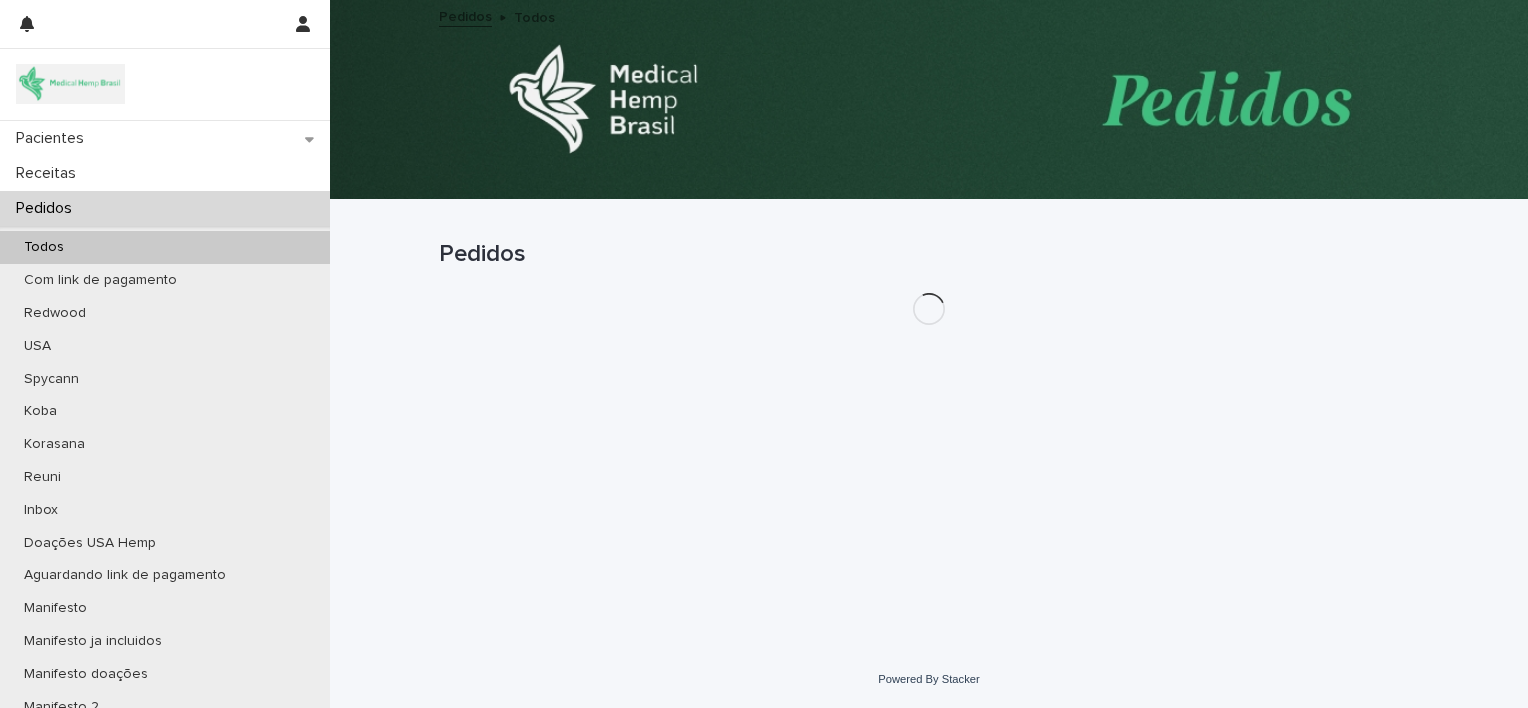 scroll, scrollTop: 0, scrollLeft: 0, axis: both 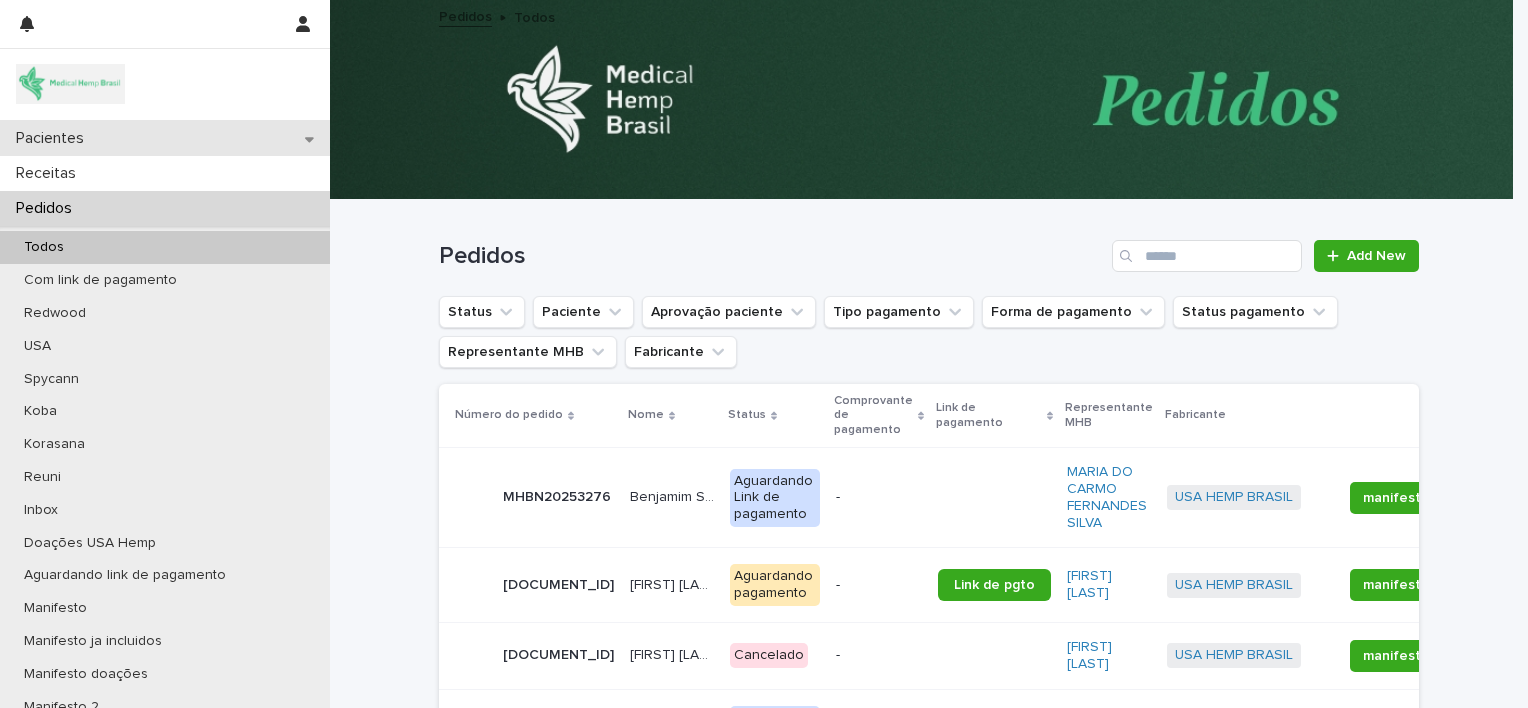 click on "Pacientes" at bounding box center (165, 138) 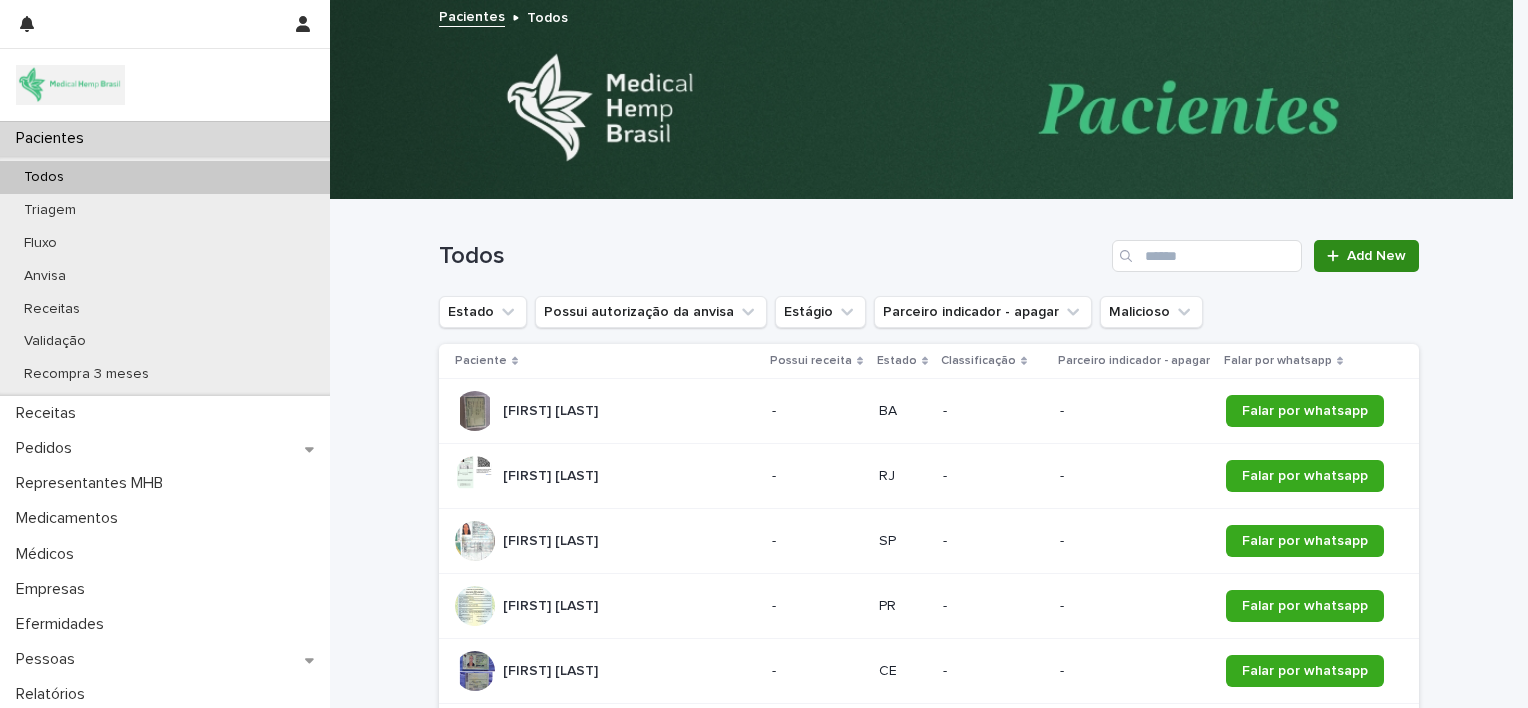 click on "Add New" at bounding box center [1376, 256] 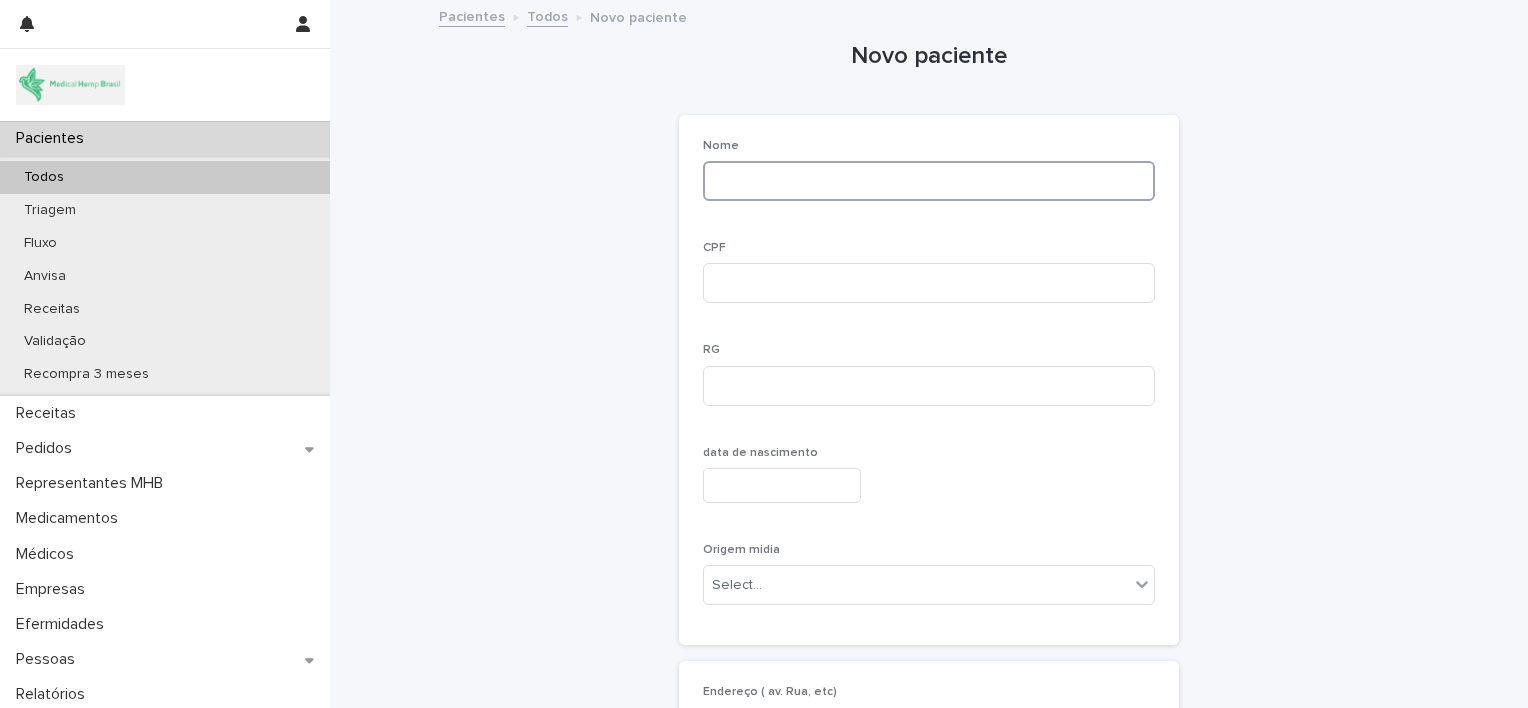 click at bounding box center (929, 181) 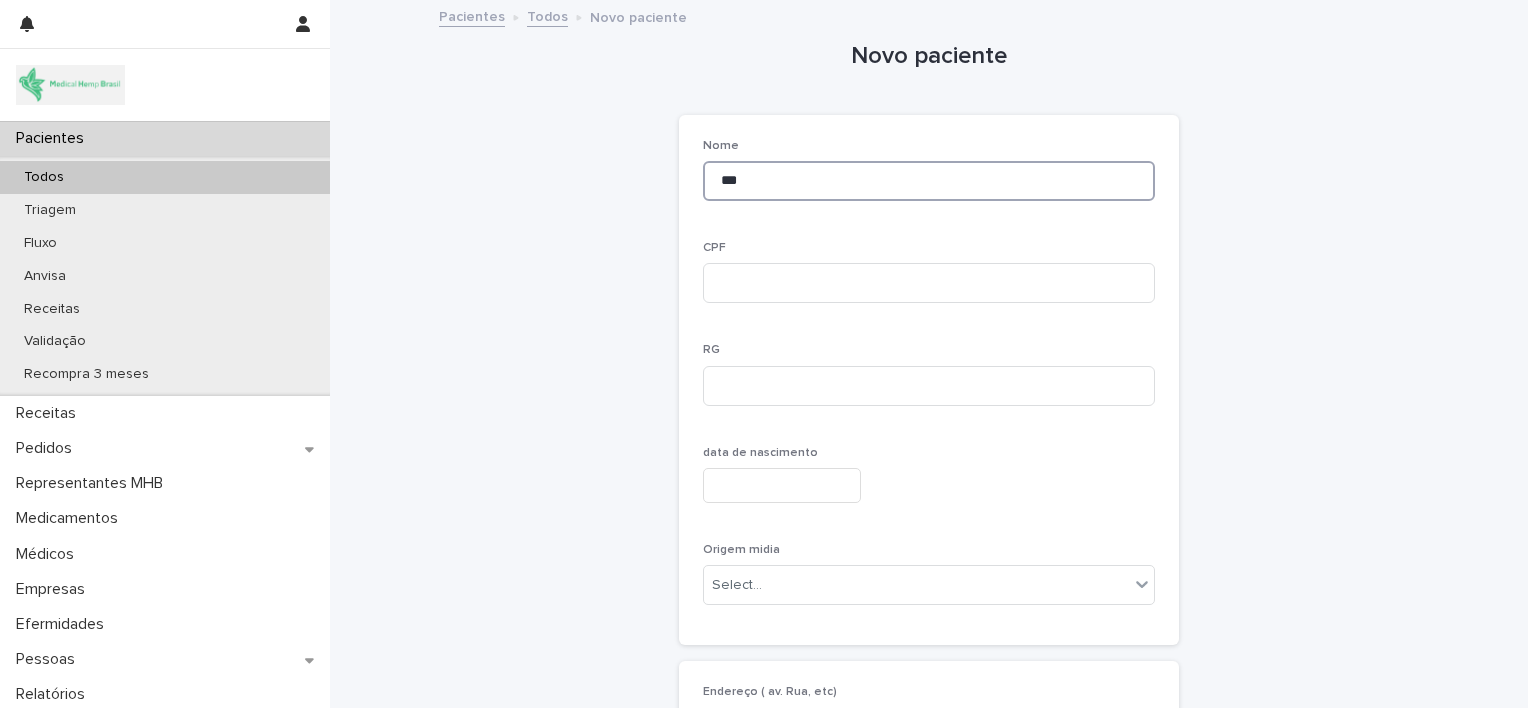 type on "**********" 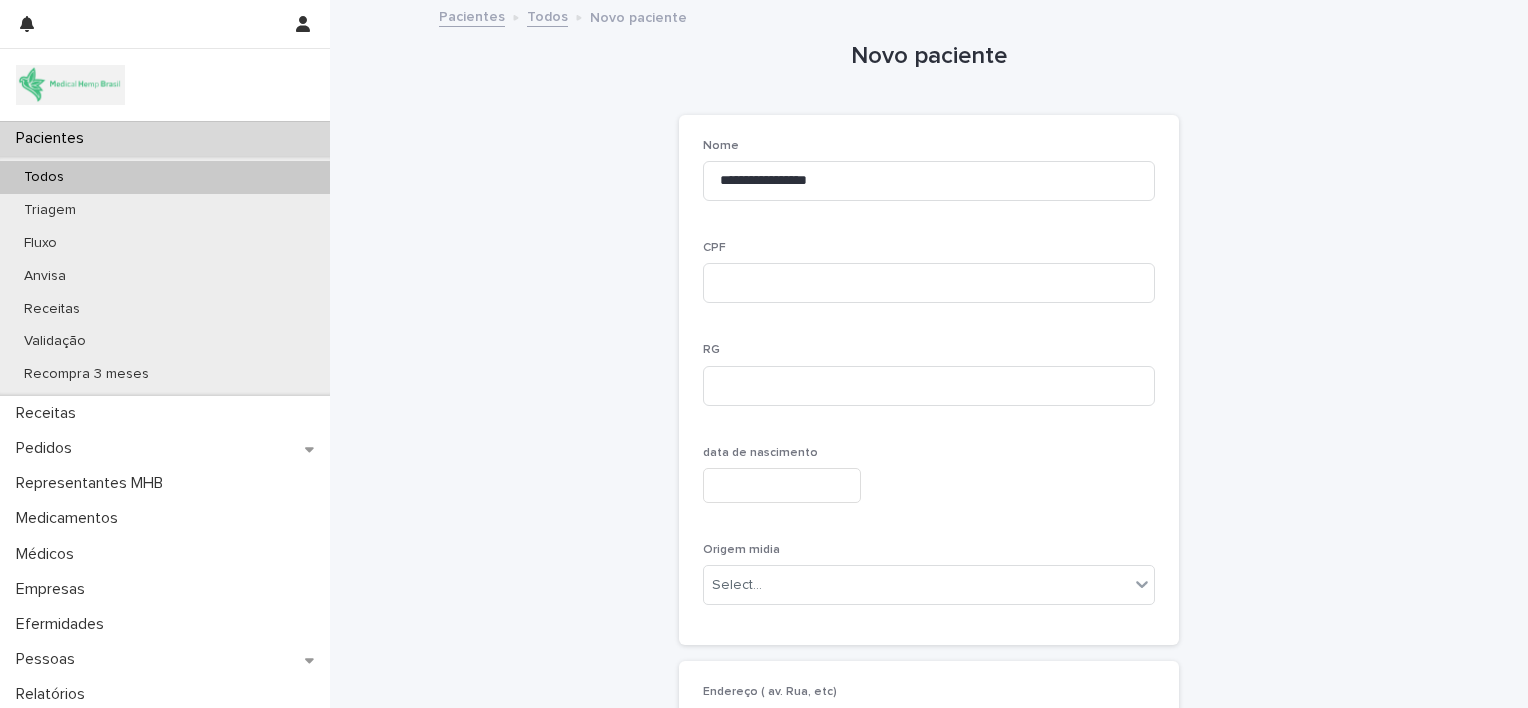 type on "**********" 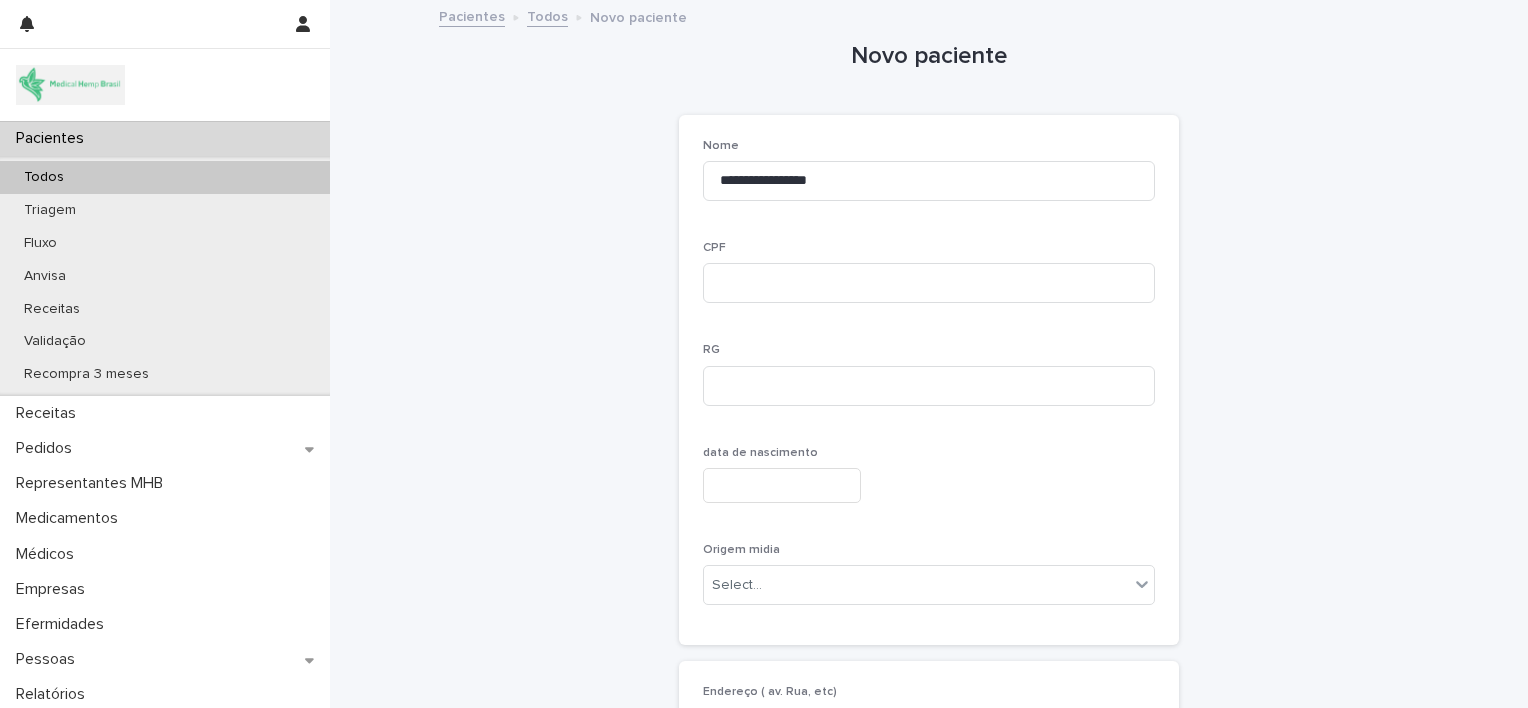 type on "*********" 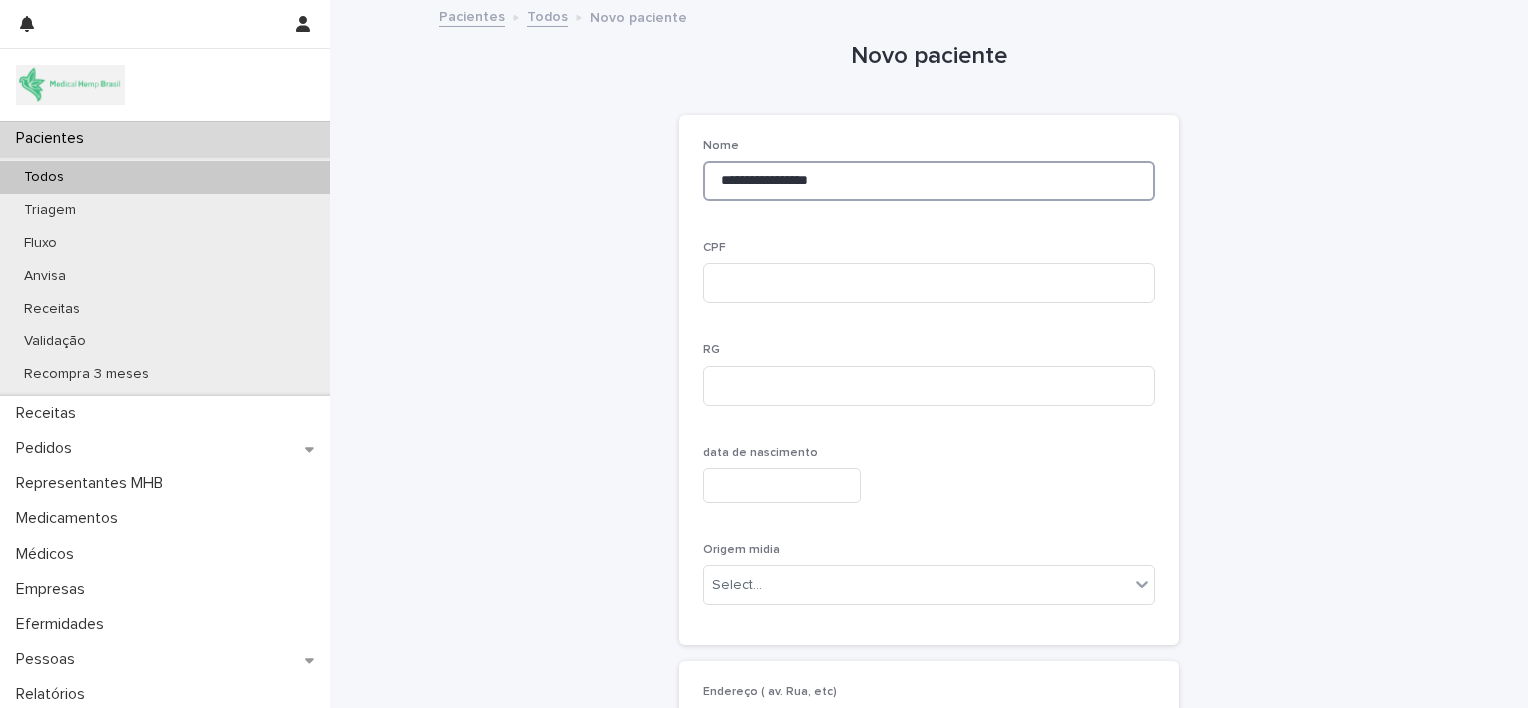 click on "**********" at bounding box center [929, 181] 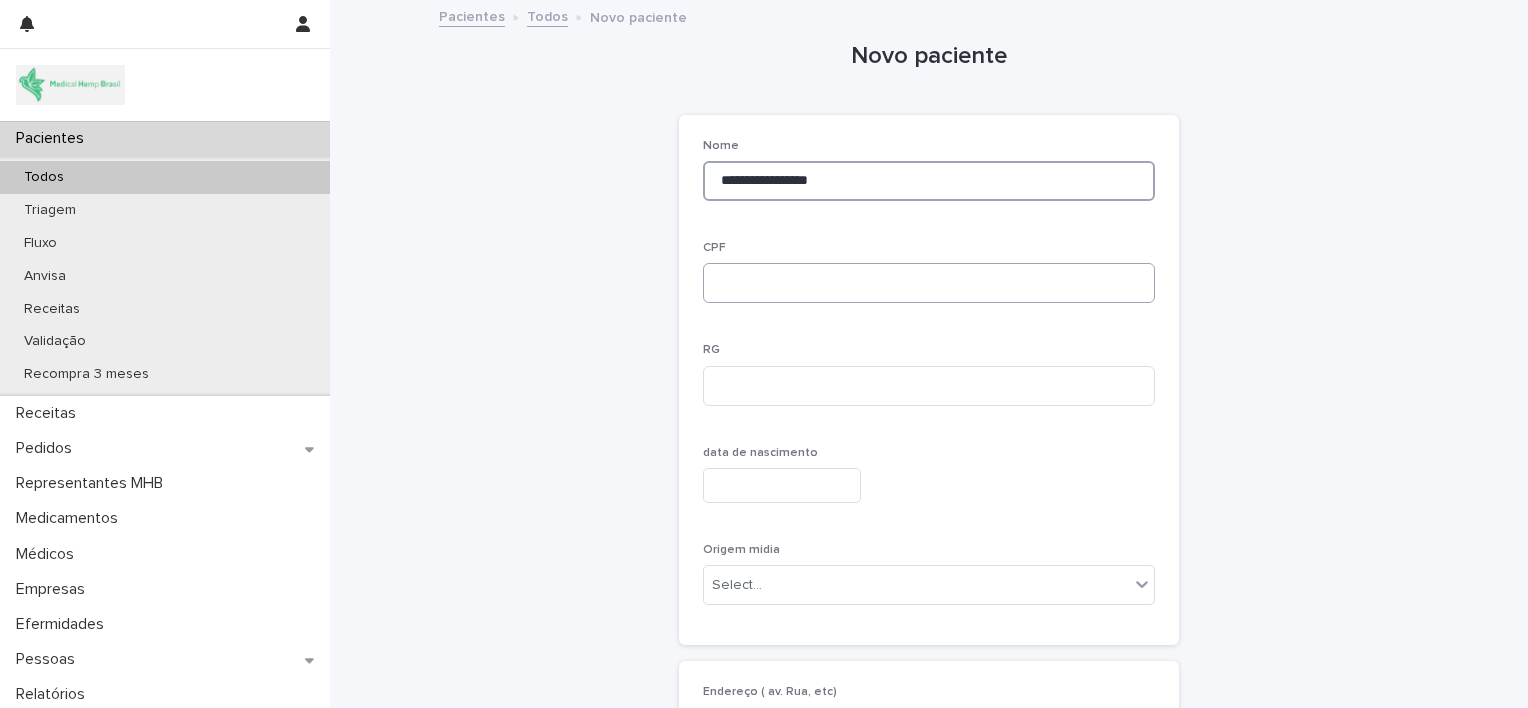 type on "**********" 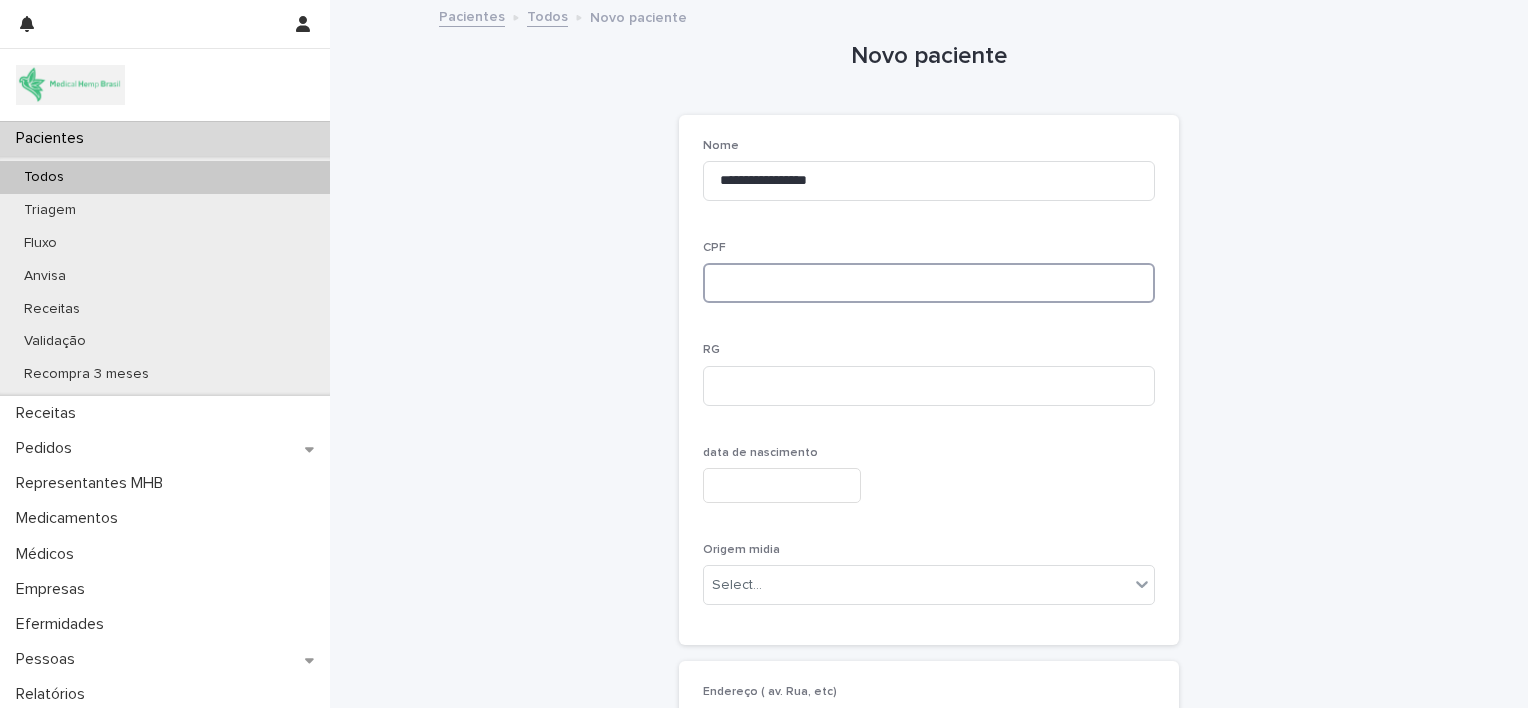 click at bounding box center (929, 283) 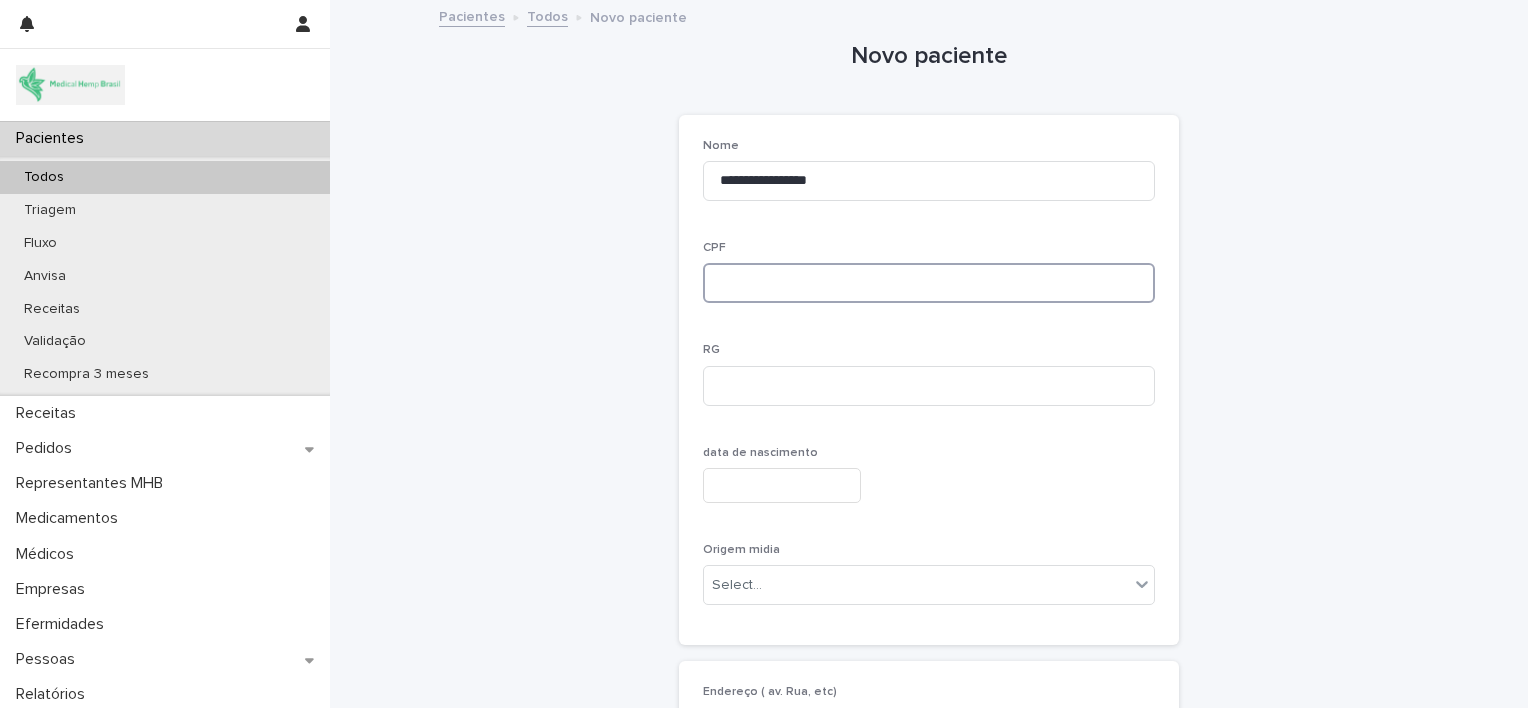 paste on "**********" 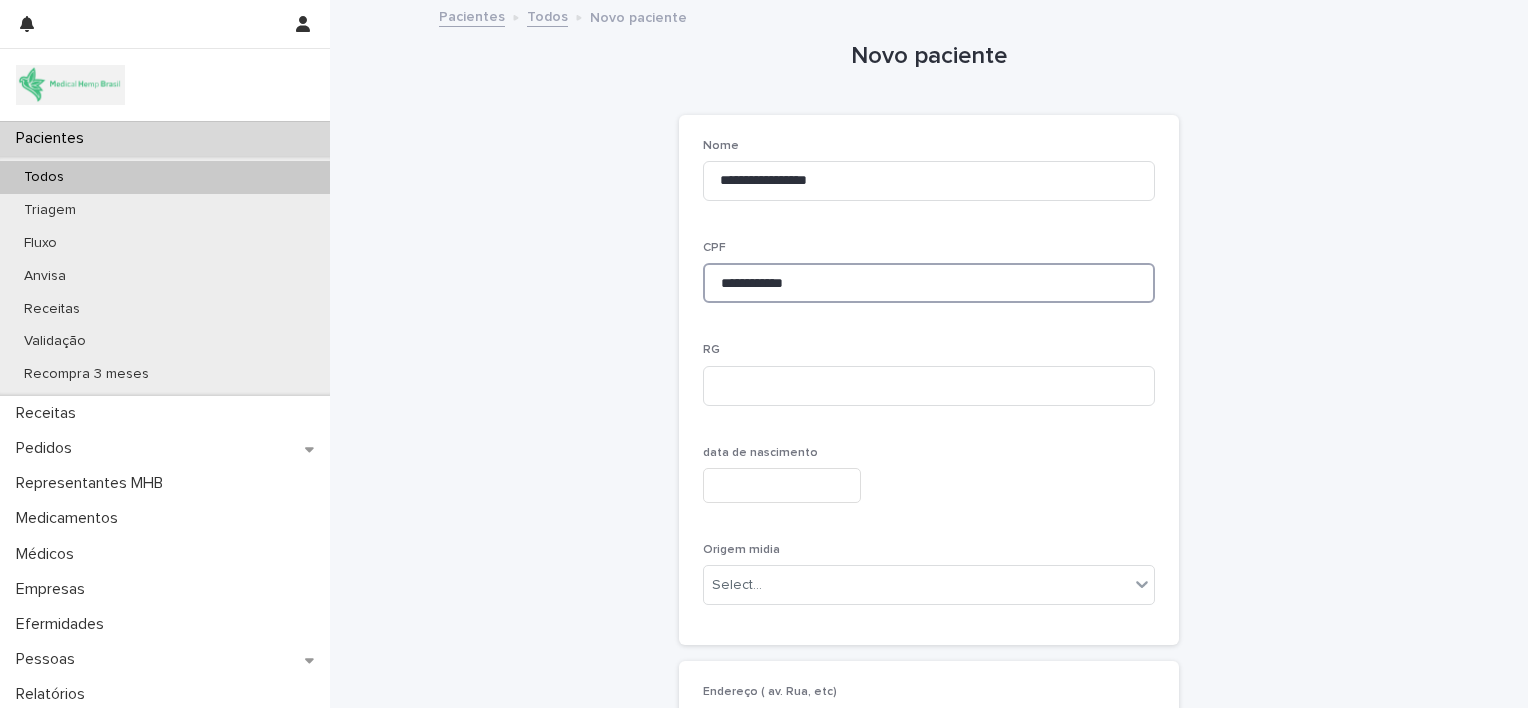 type on "**********" 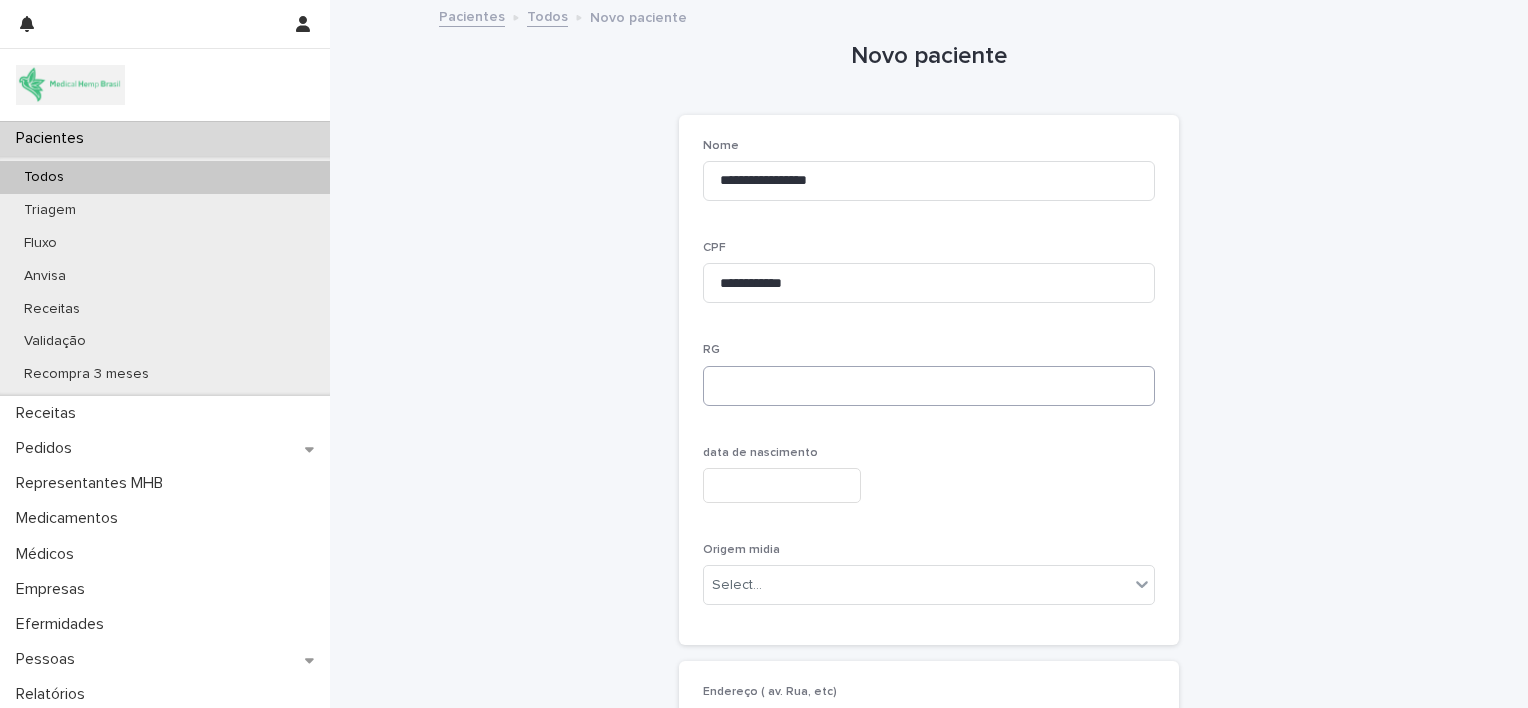 drag, startPoint x: 720, startPoint y: 356, endPoint x: 740, endPoint y: 392, distance: 41.18252 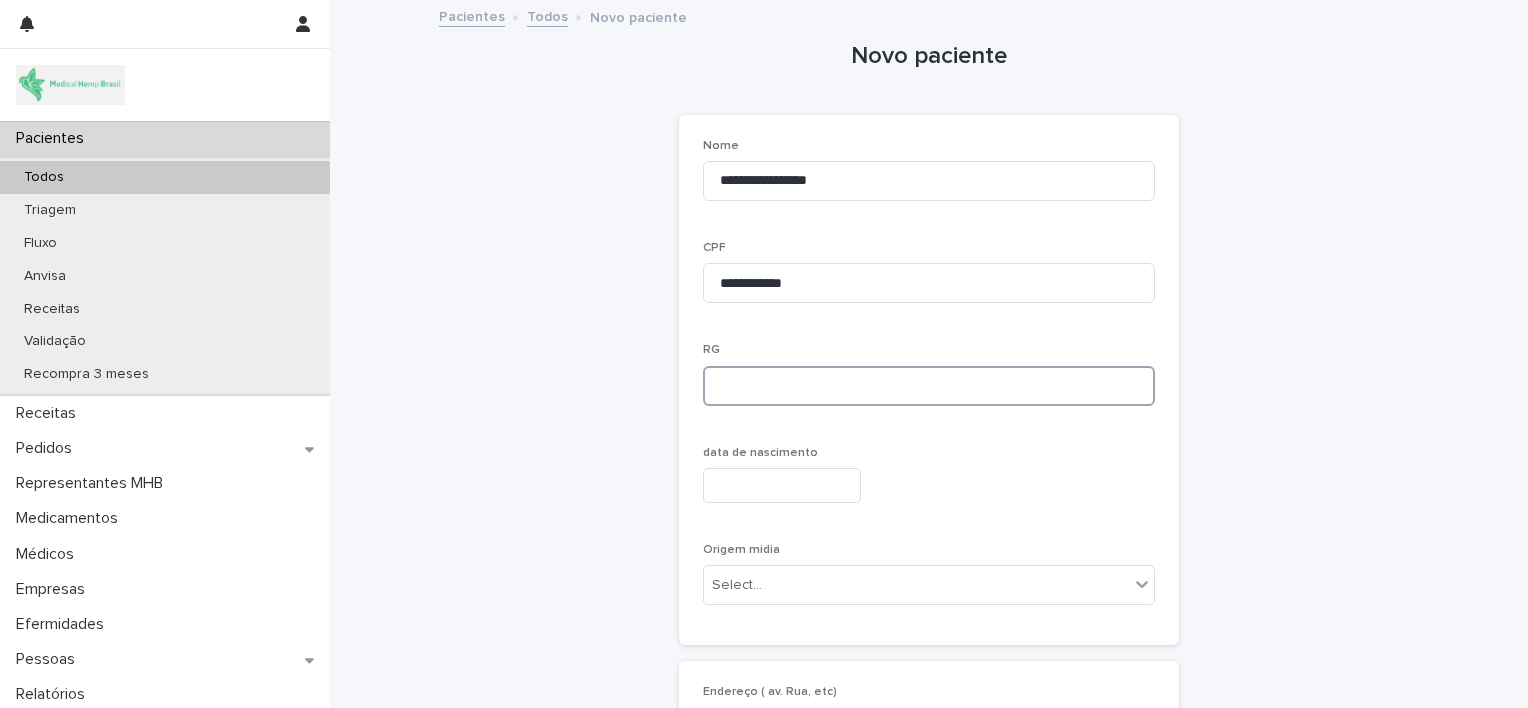 click at bounding box center [929, 386] 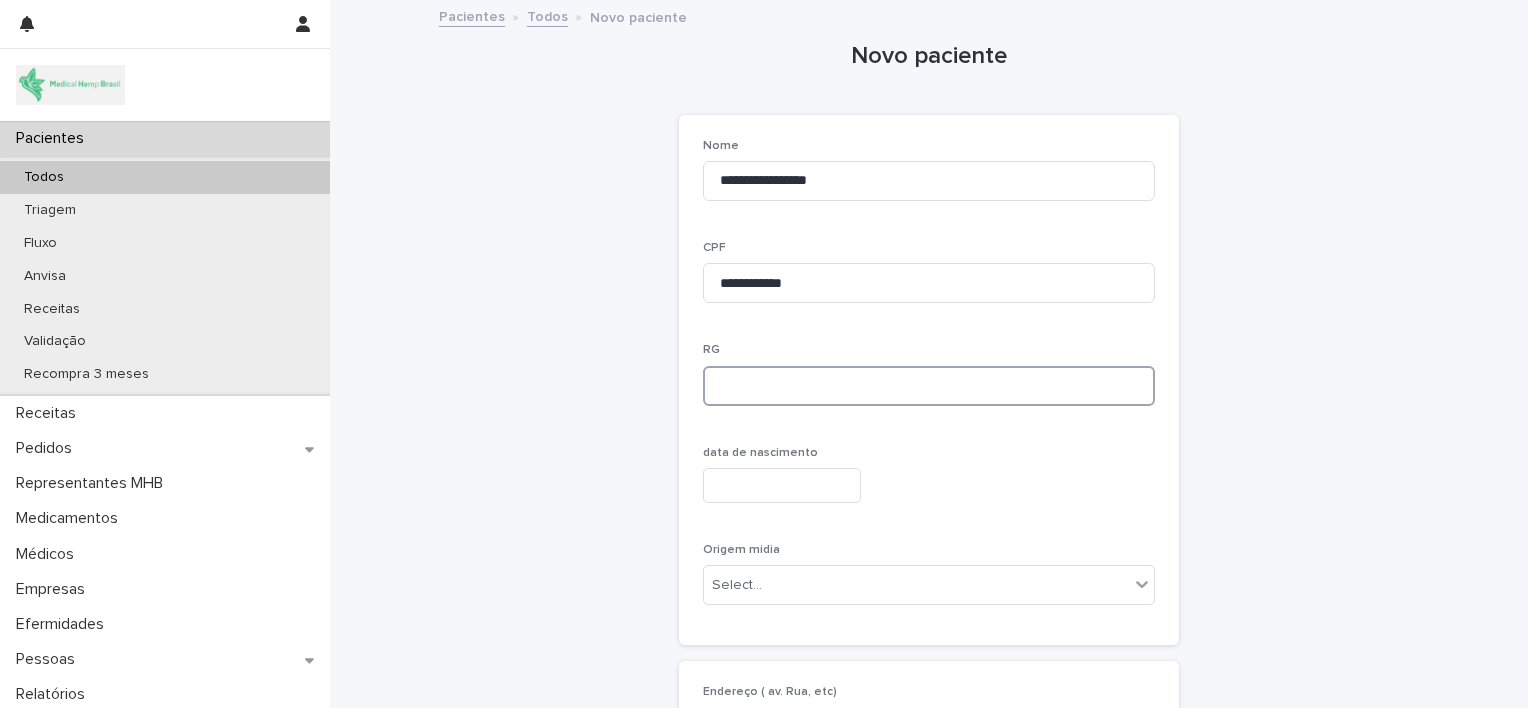 paste on "*********" 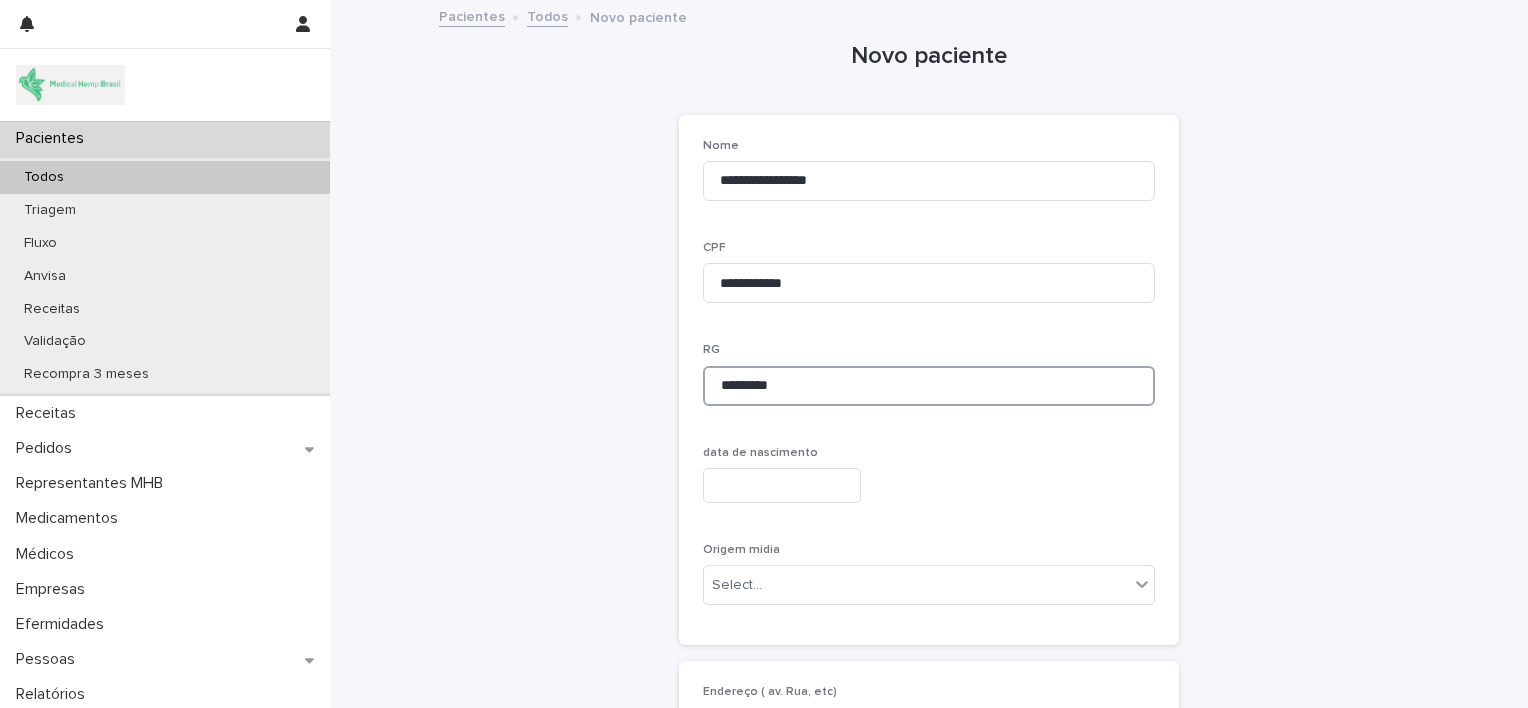 type on "*********" 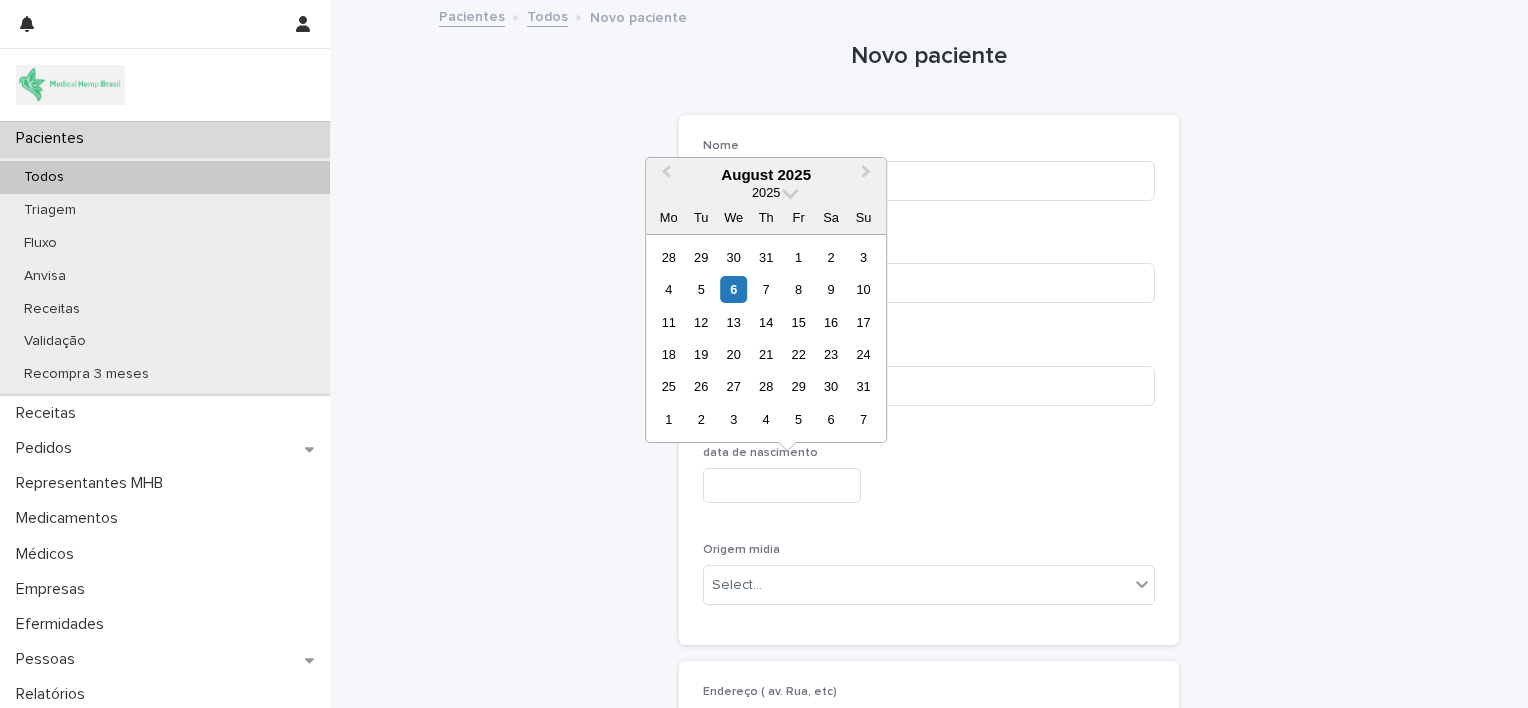 click at bounding box center [782, 485] 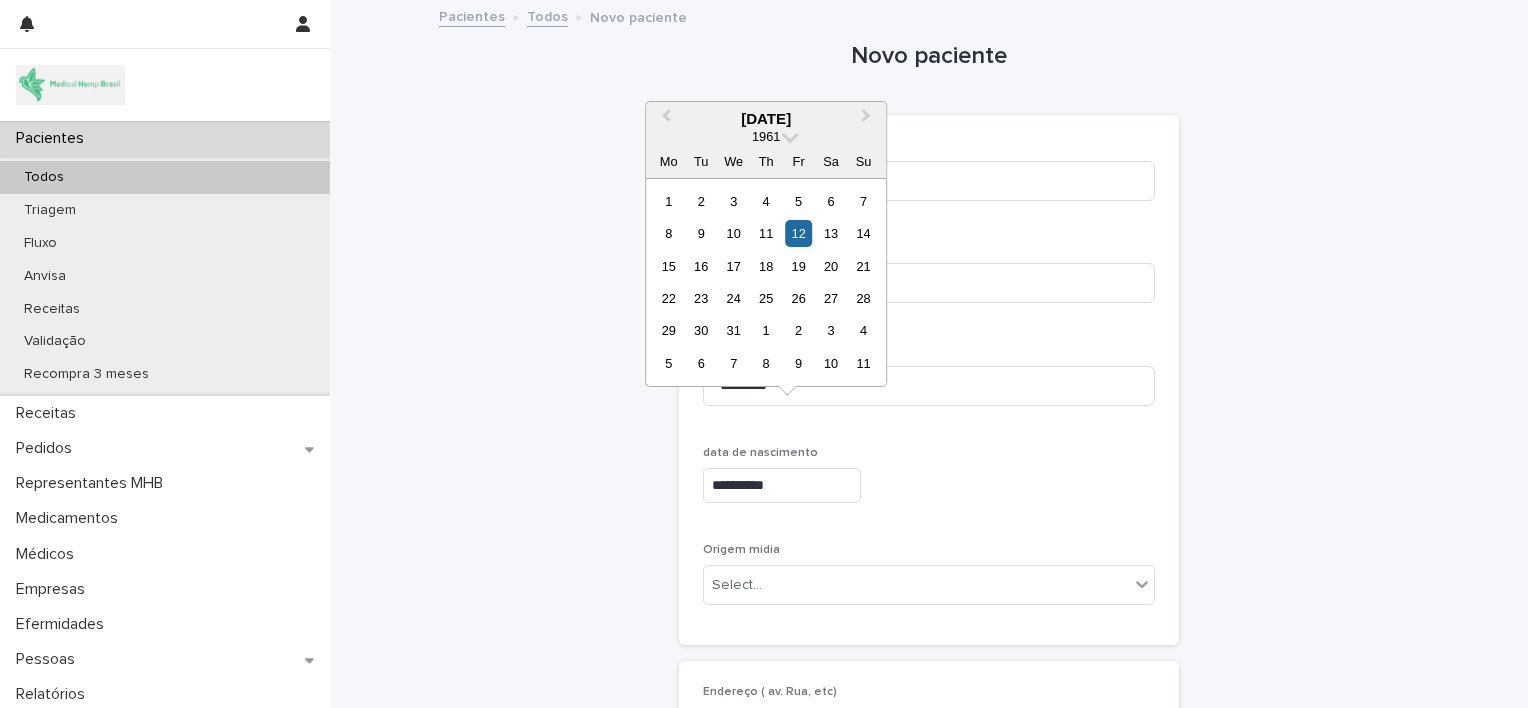 scroll, scrollTop: 60, scrollLeft: 0, axis: vertical 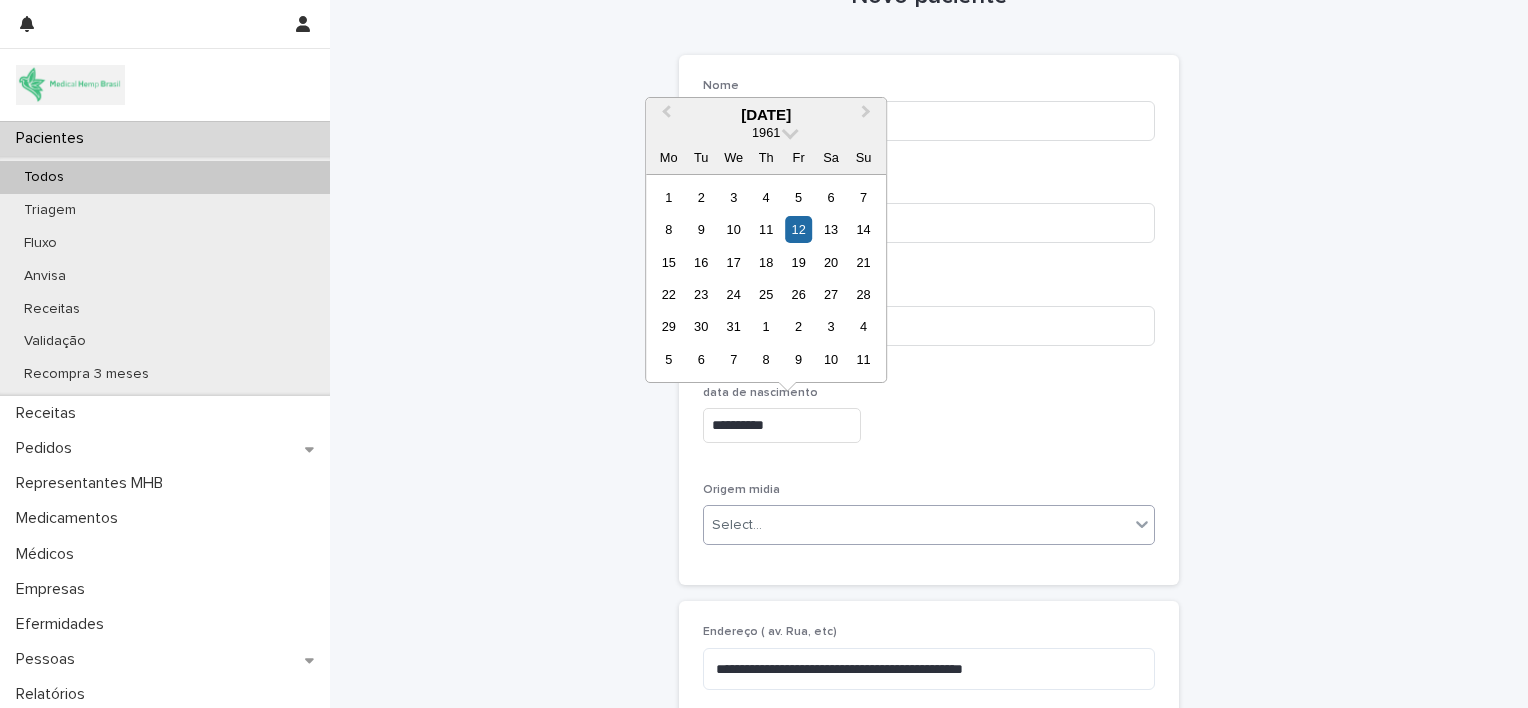 type on "*********" 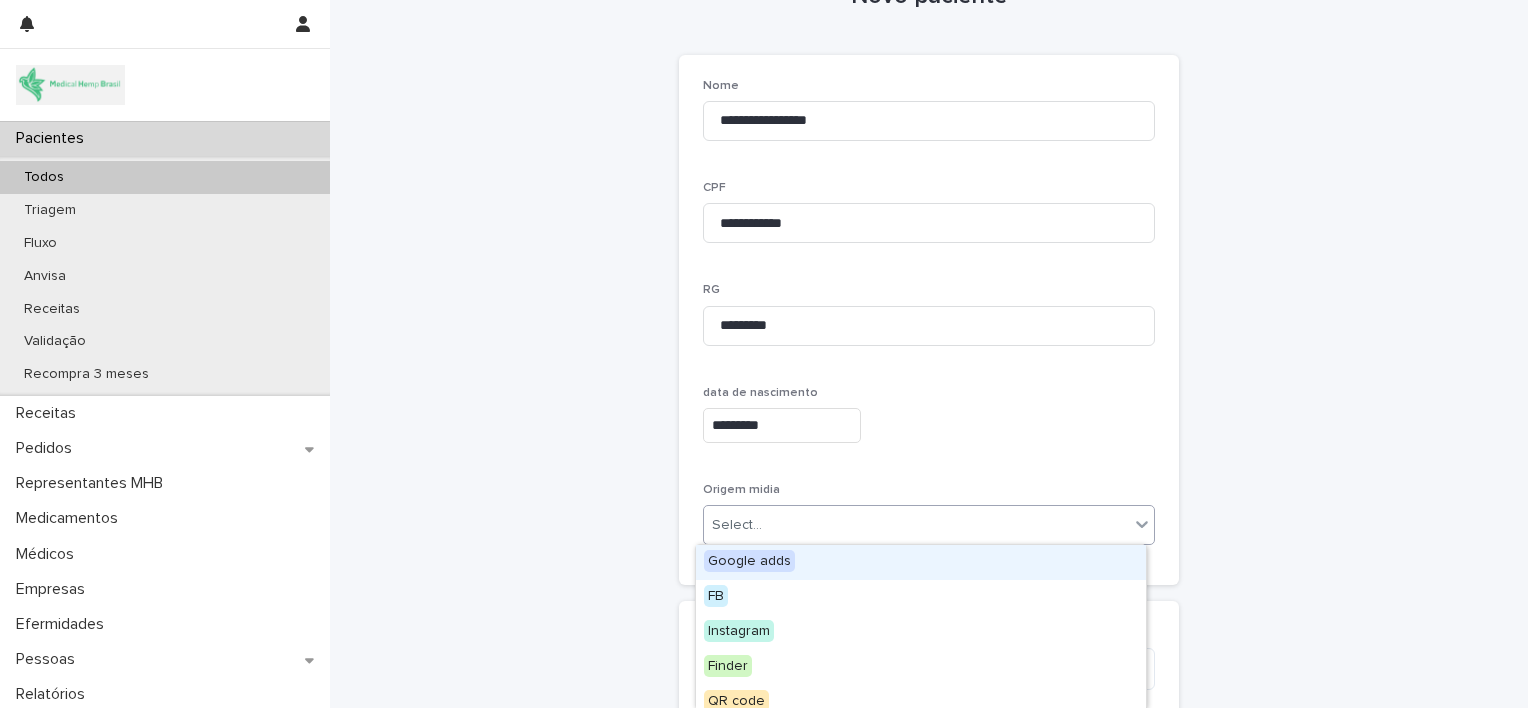 click on "Select..." at bounding box center (916, 525) 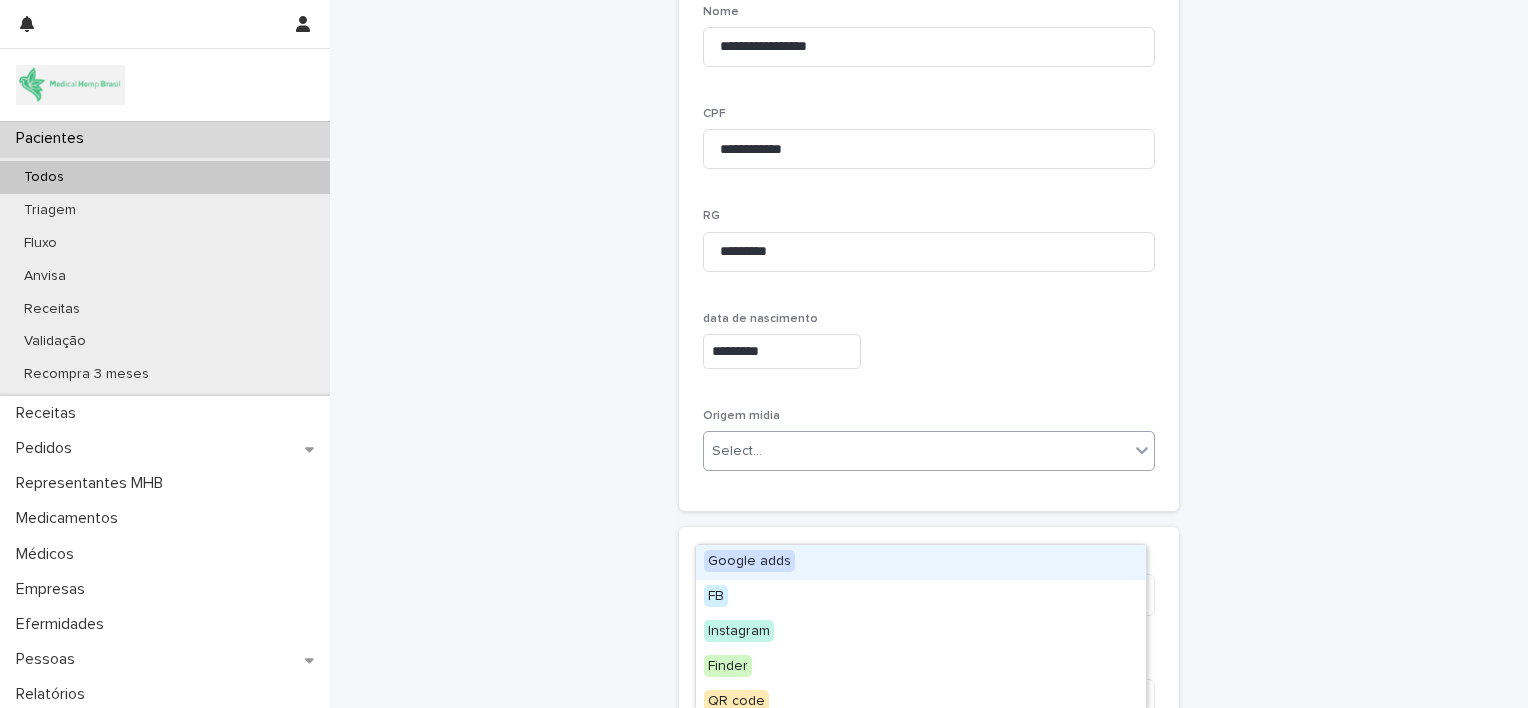 scroll, scrollTop: 160, scrollLeft: 0, axis: vertical 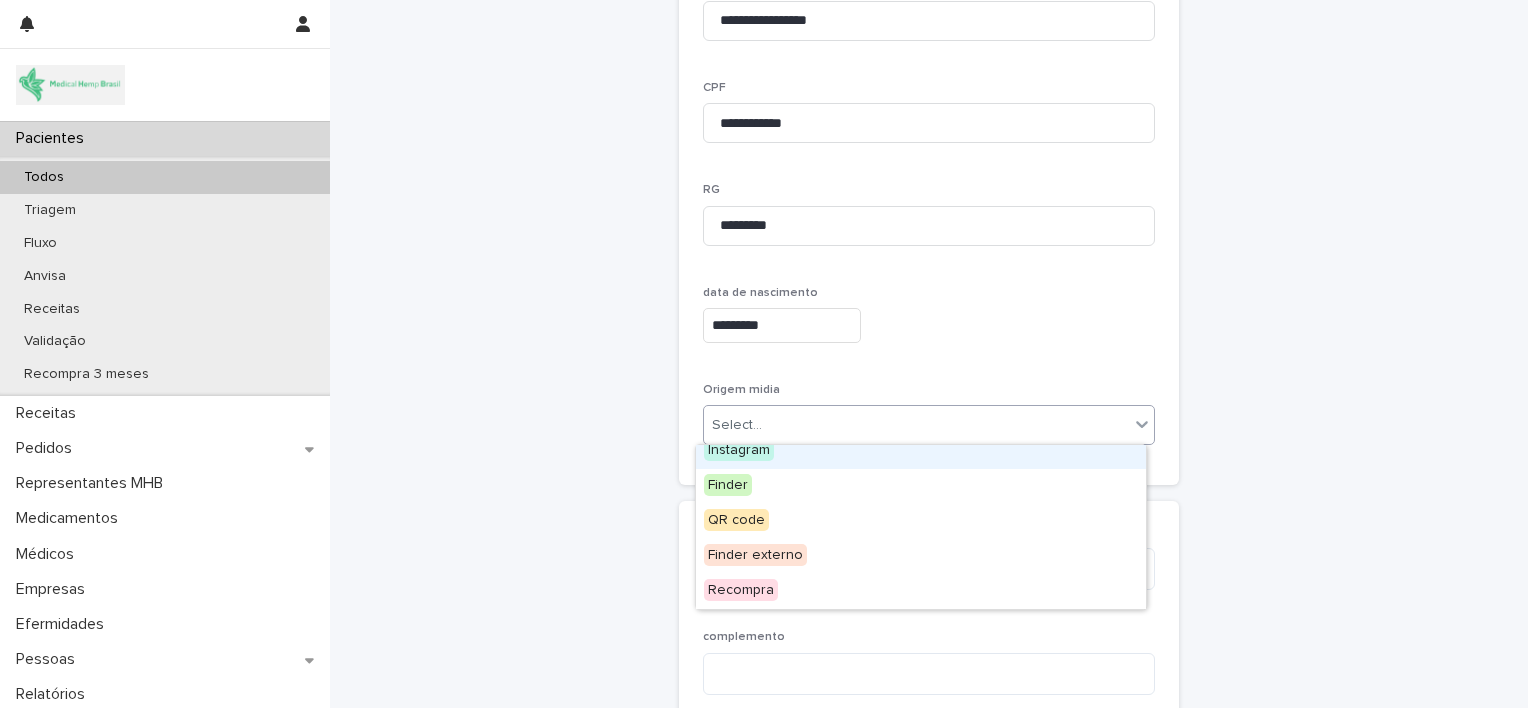 click on "Instagram" at bounding box center [739, 450] 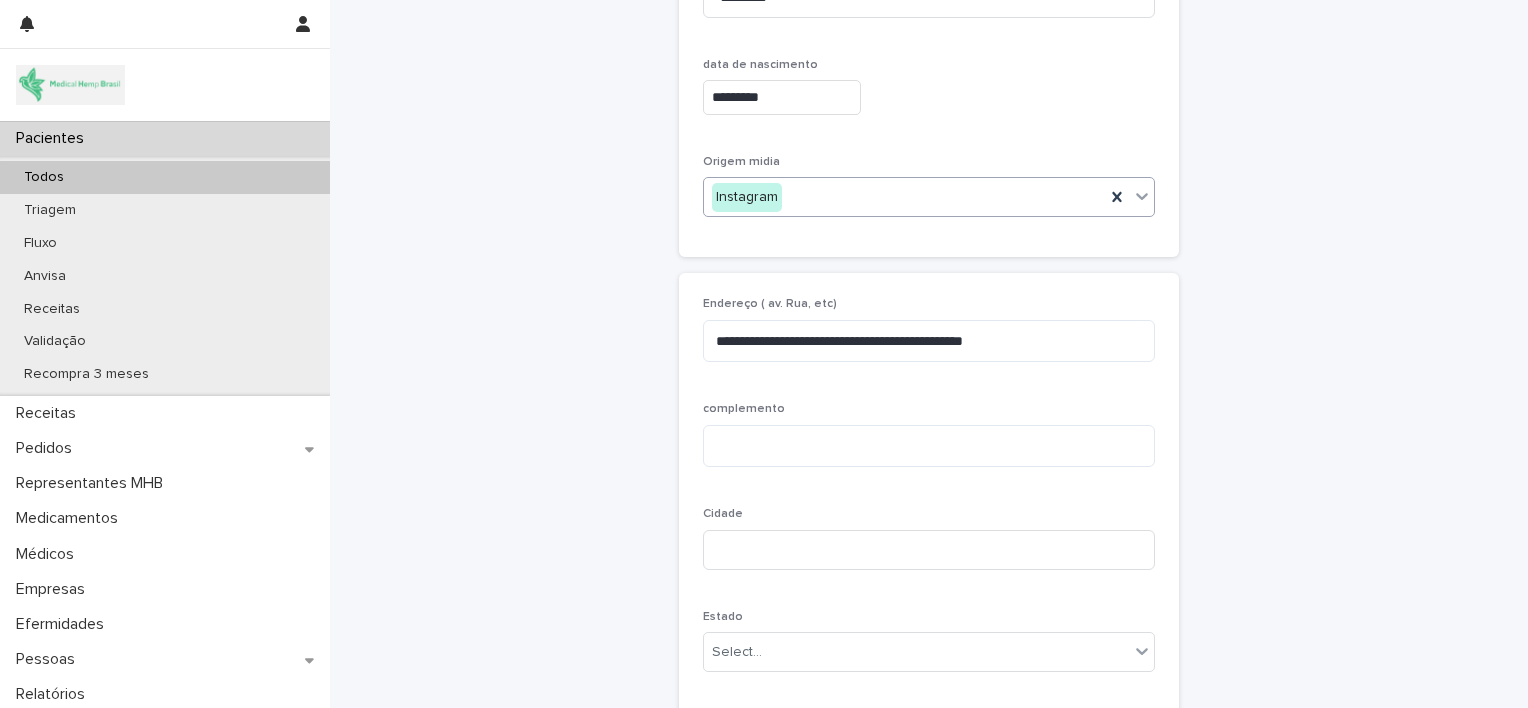 scroll, scrollTop: 390, scrollLeft: 0, axis: vertical 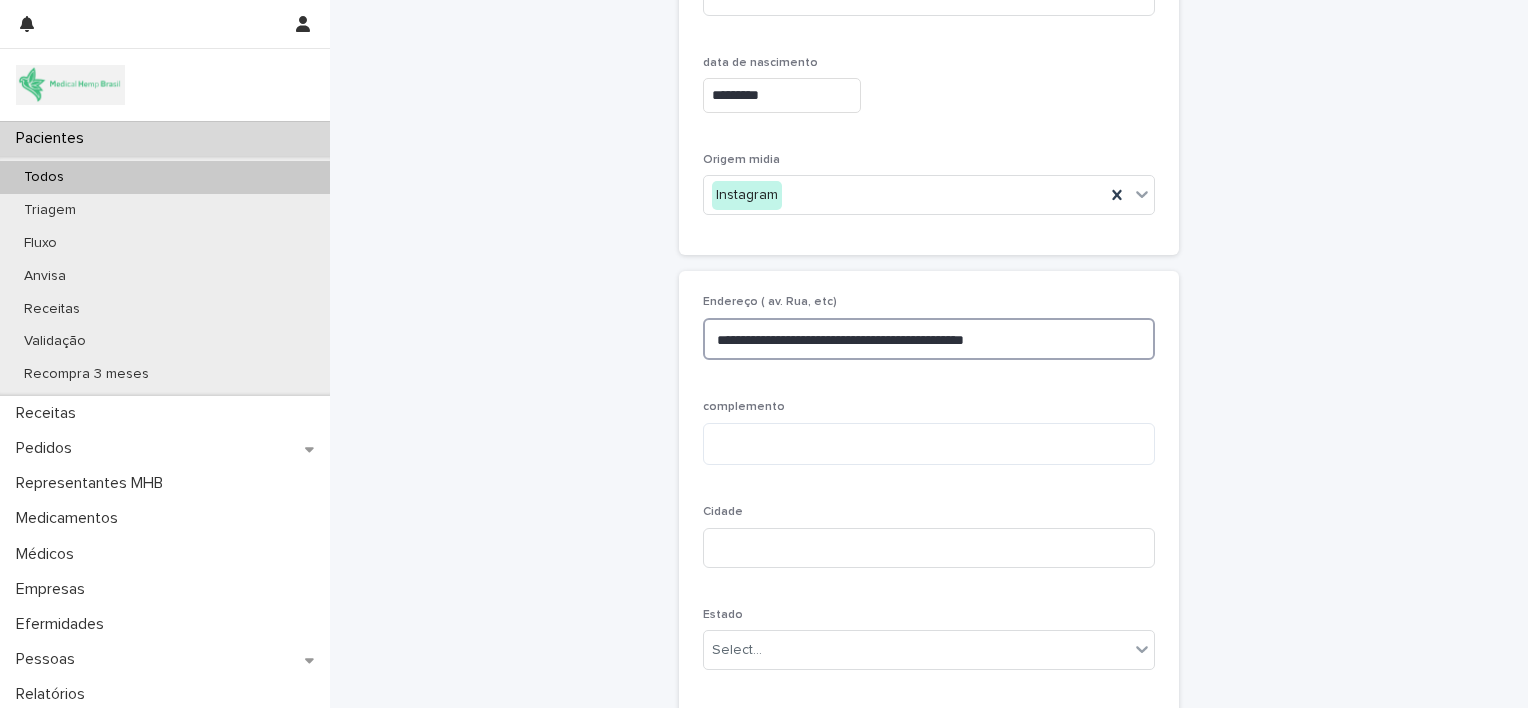 drag, startPoint x: 900, startPoint y: 335, endPoint x: 1109, endPoint y: 363, distance: 210.86726 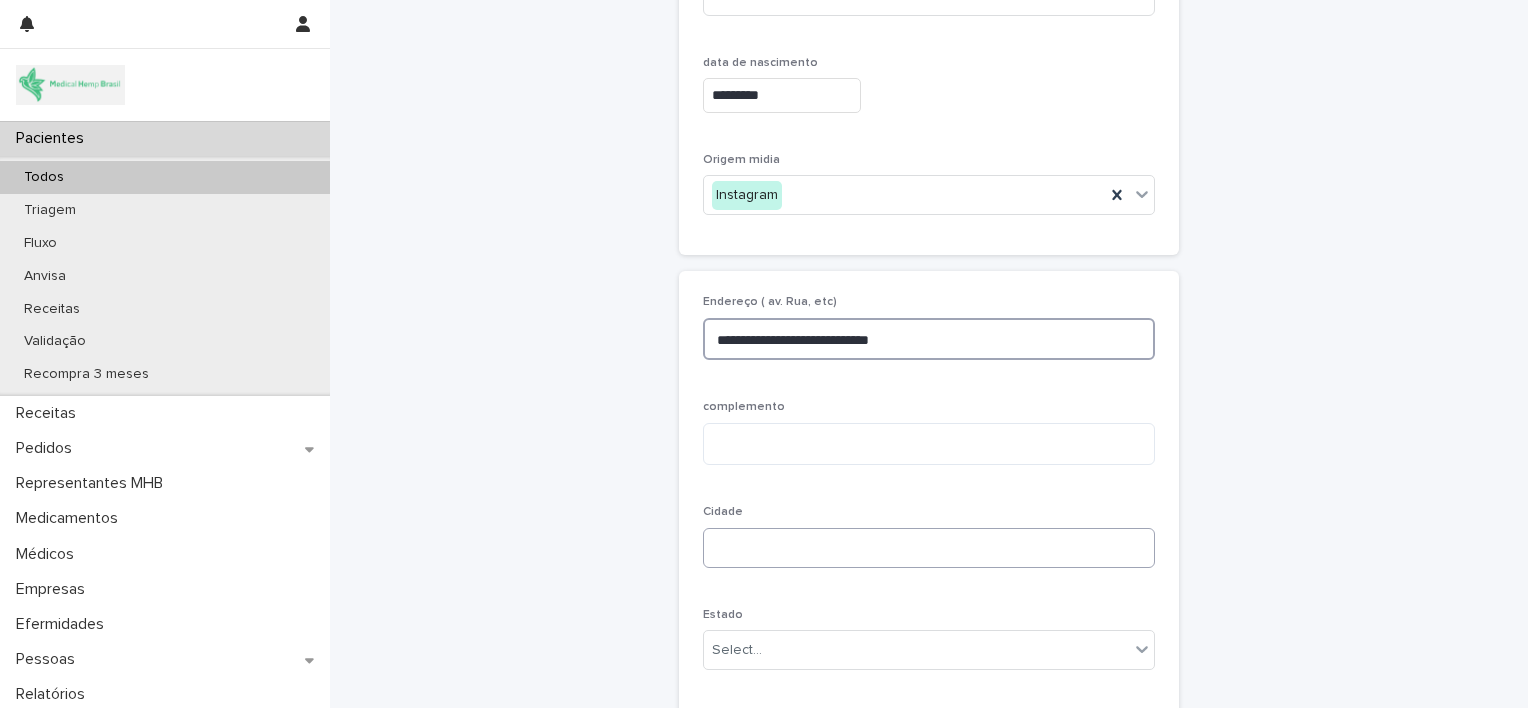 type on "**********" 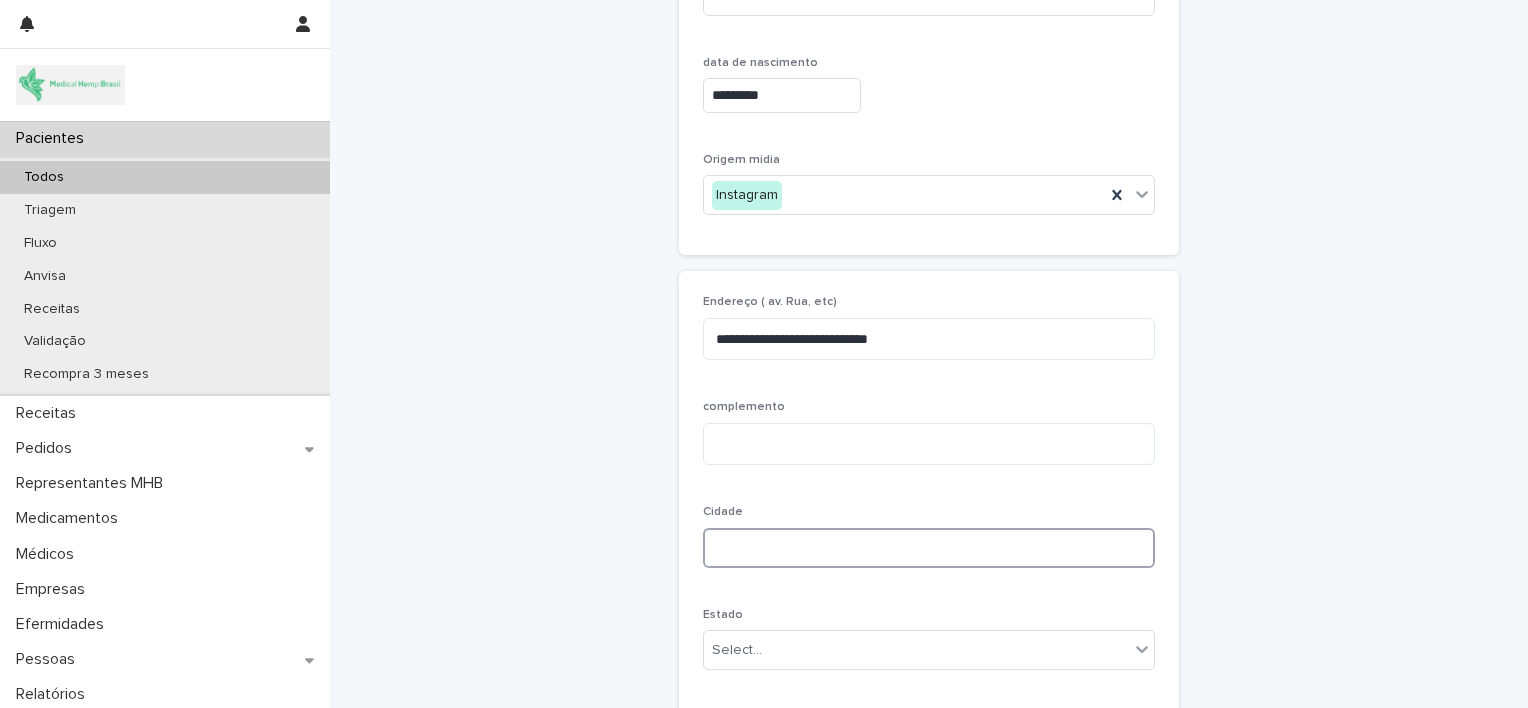 click at bounding box center (929, 548) 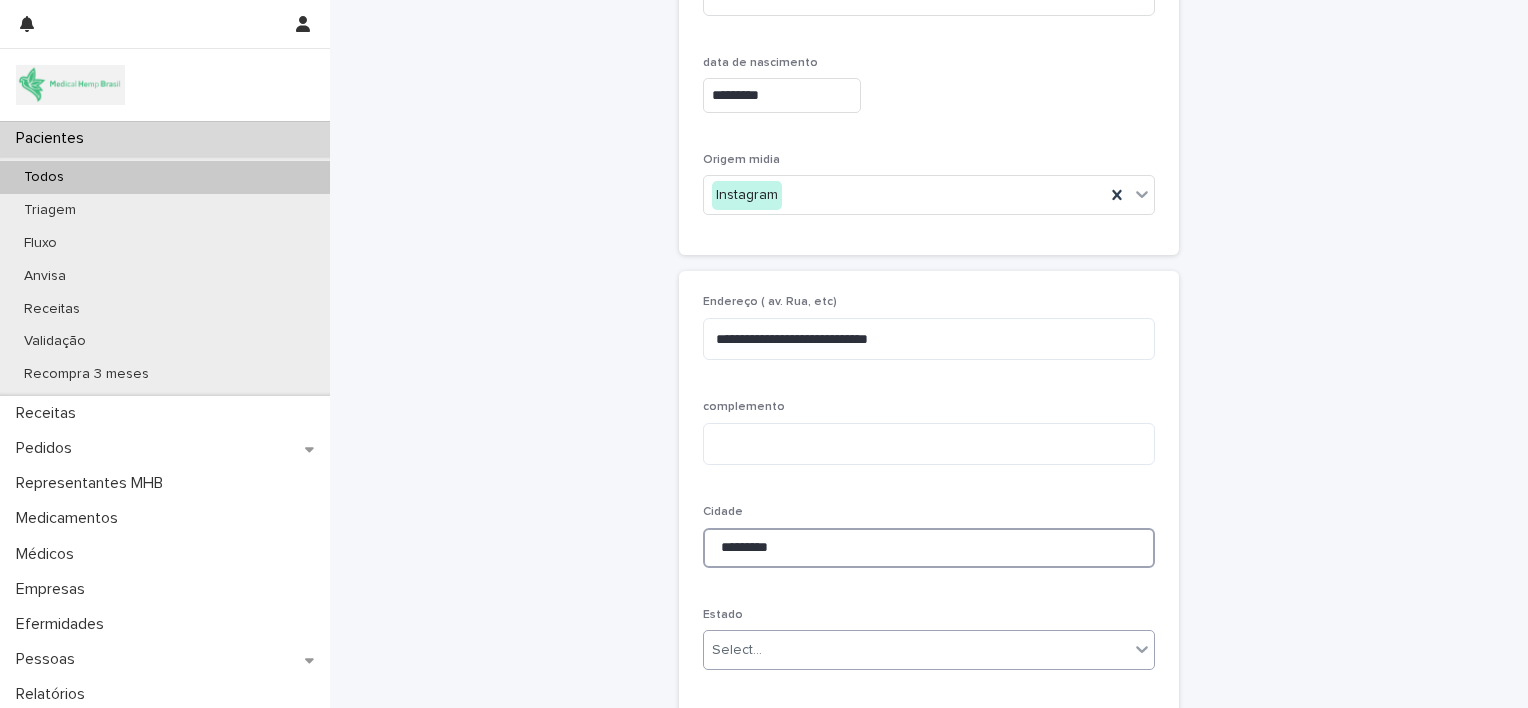 type on "*********" 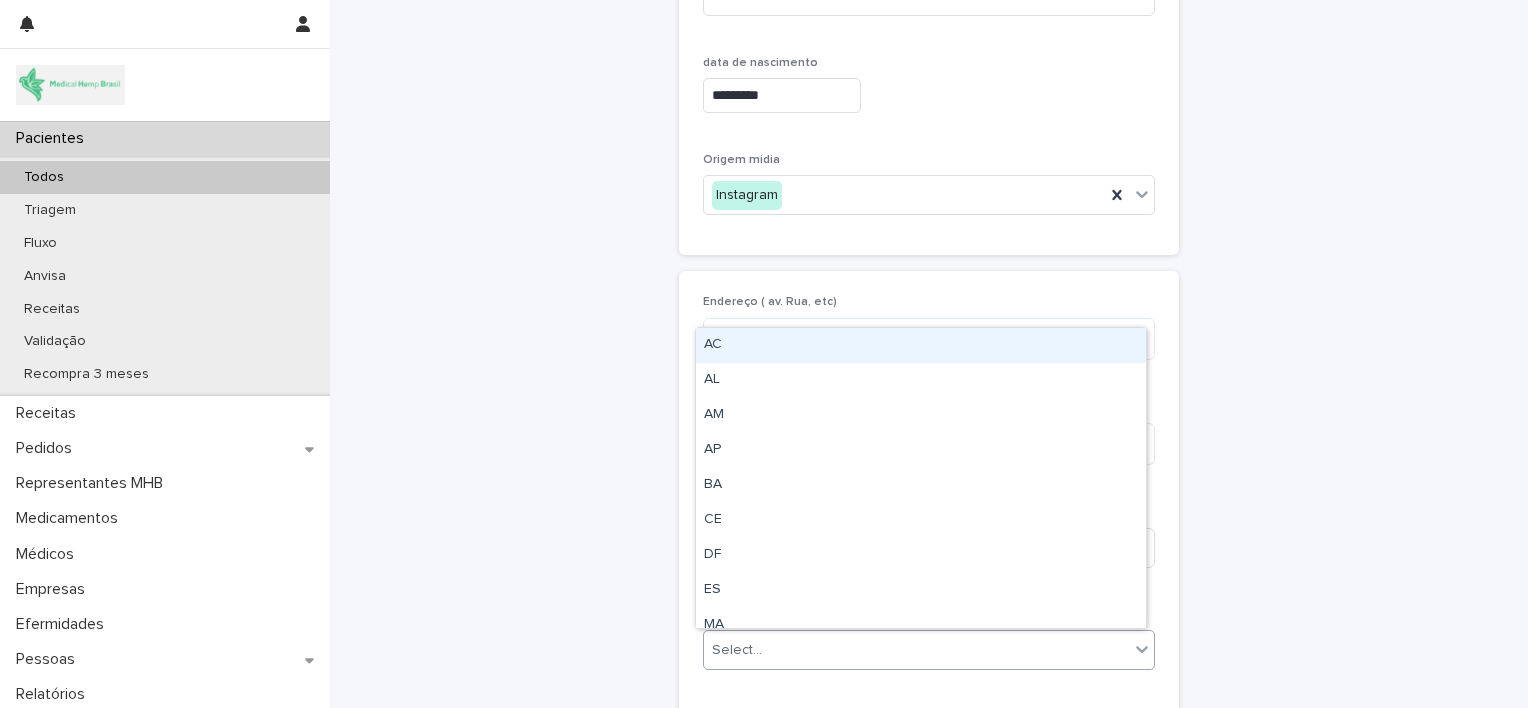 click on "Select..." at bounding box center (916, 650) 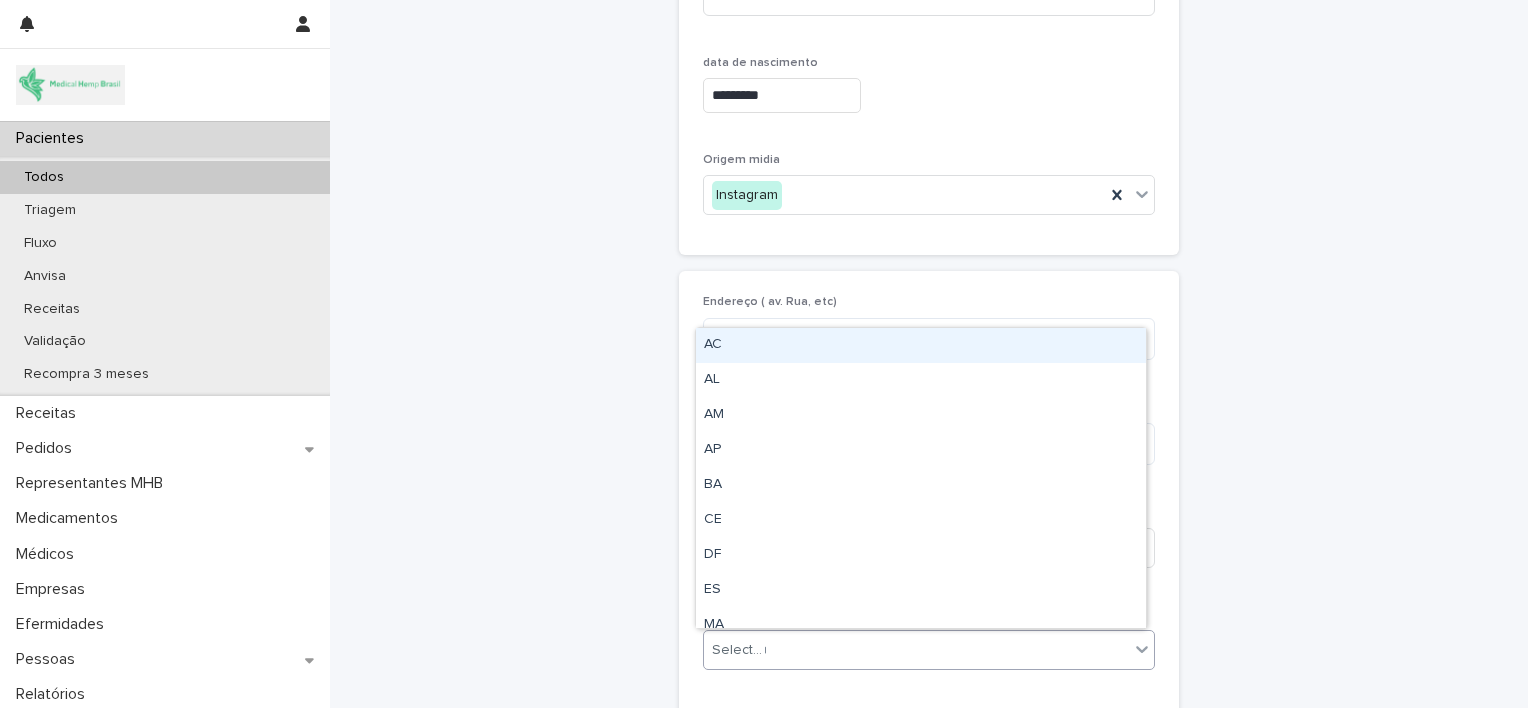 type on "**" 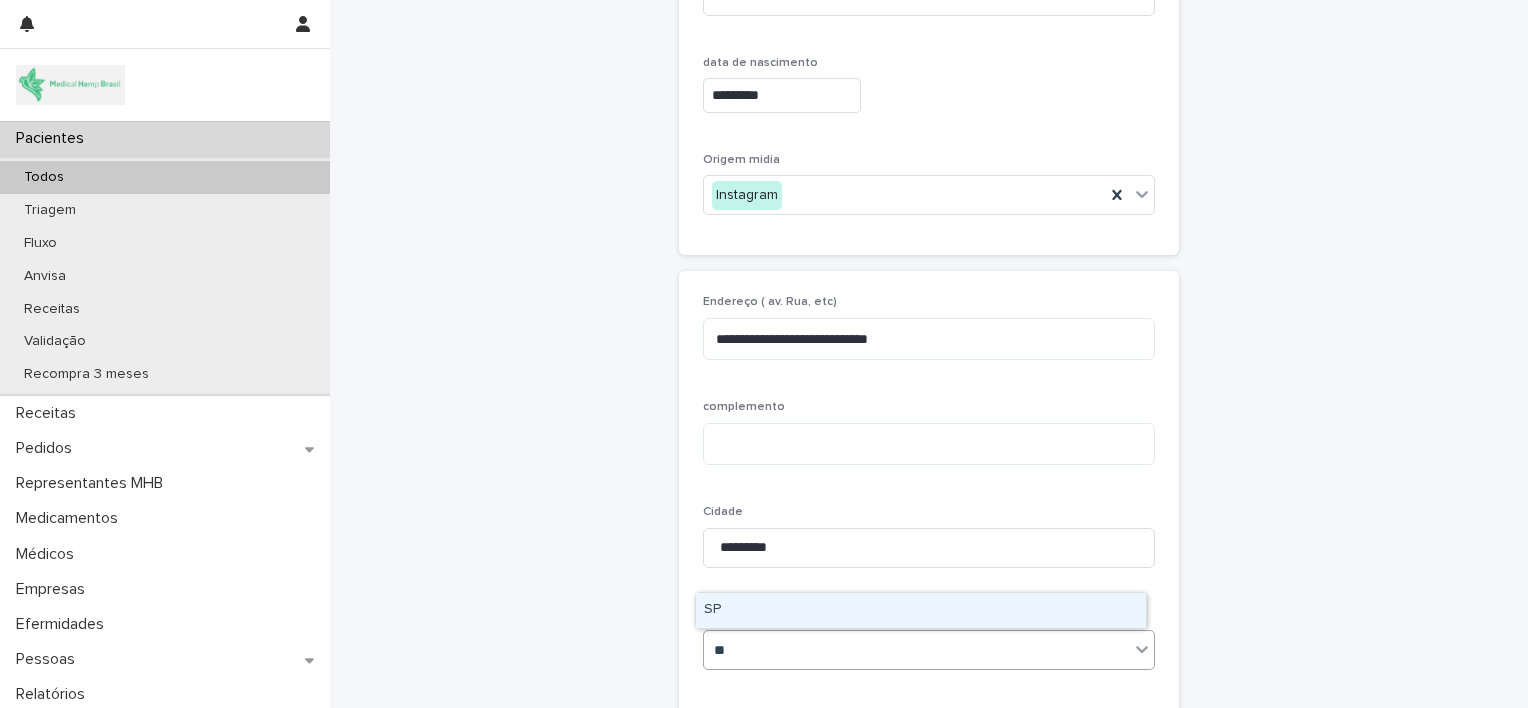 click on "SP" at bounding box center [921, 610] 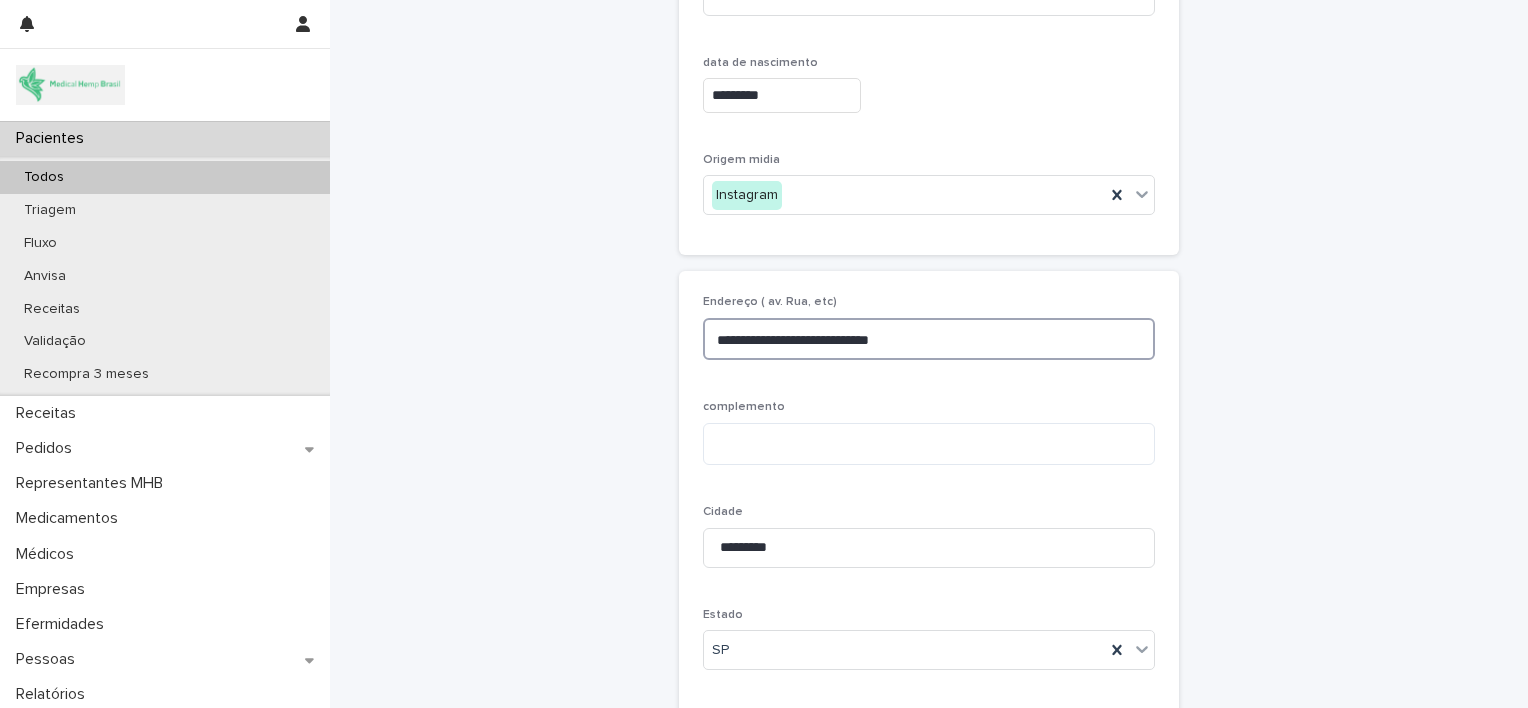 click on "**********" at bounding box center (929, 339) 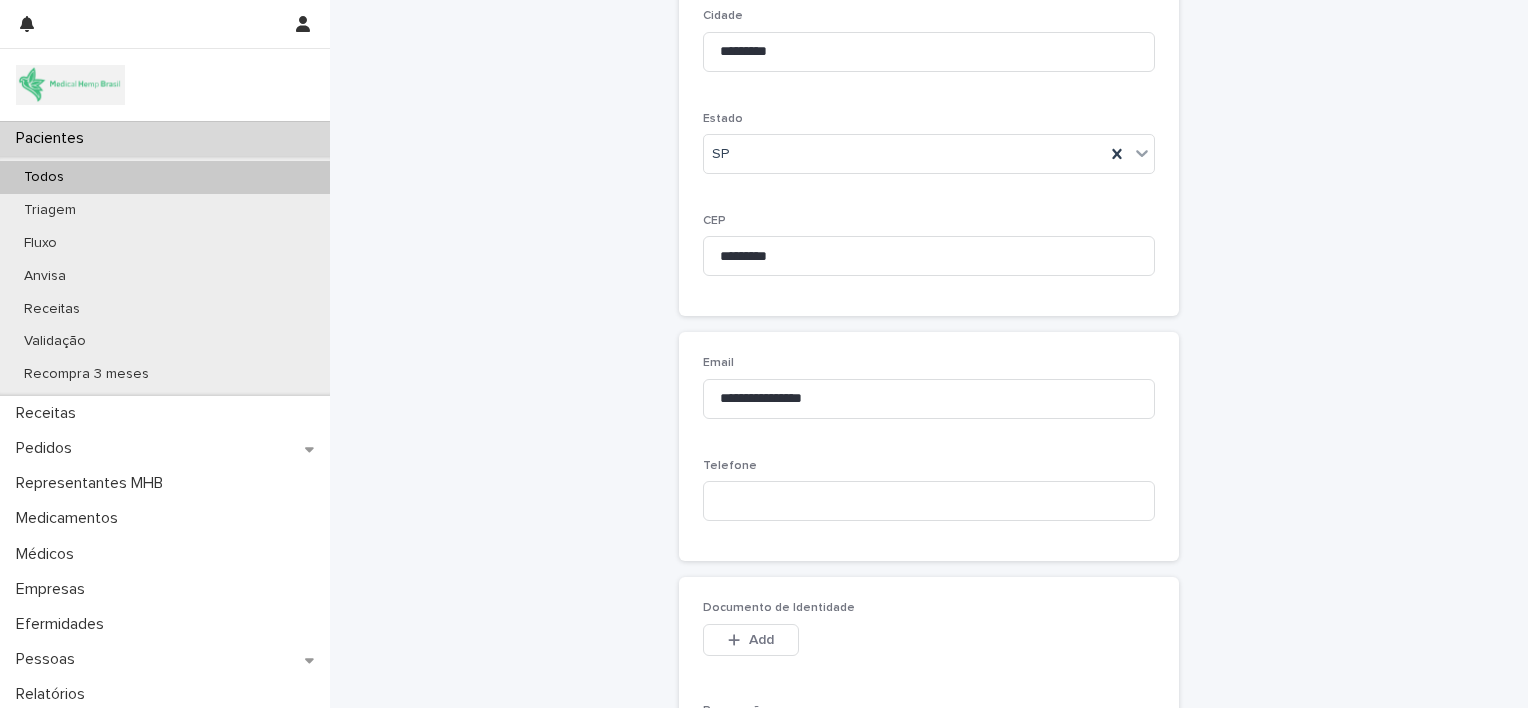 scroll, scrollTop: 887, scrollLeft: 0, axis: vertical 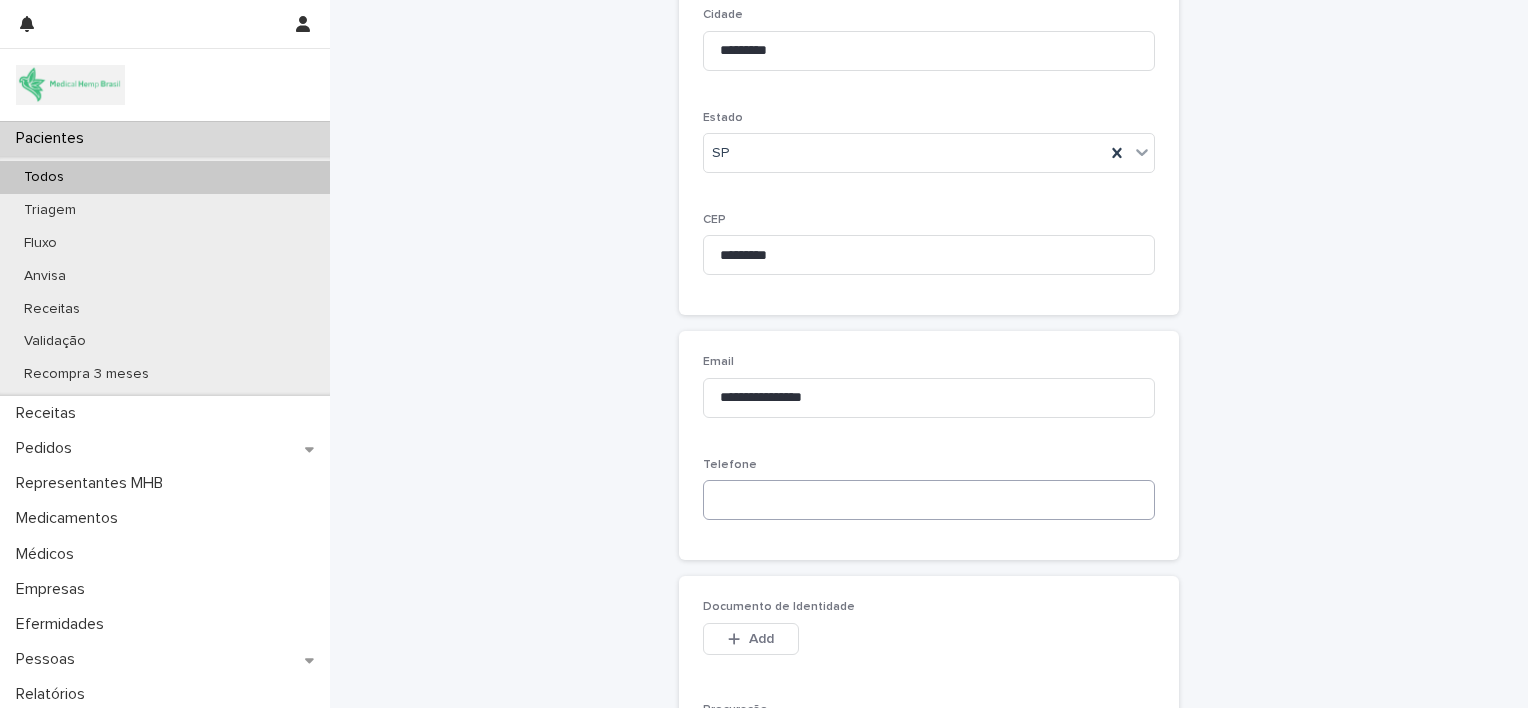 type on "**********" 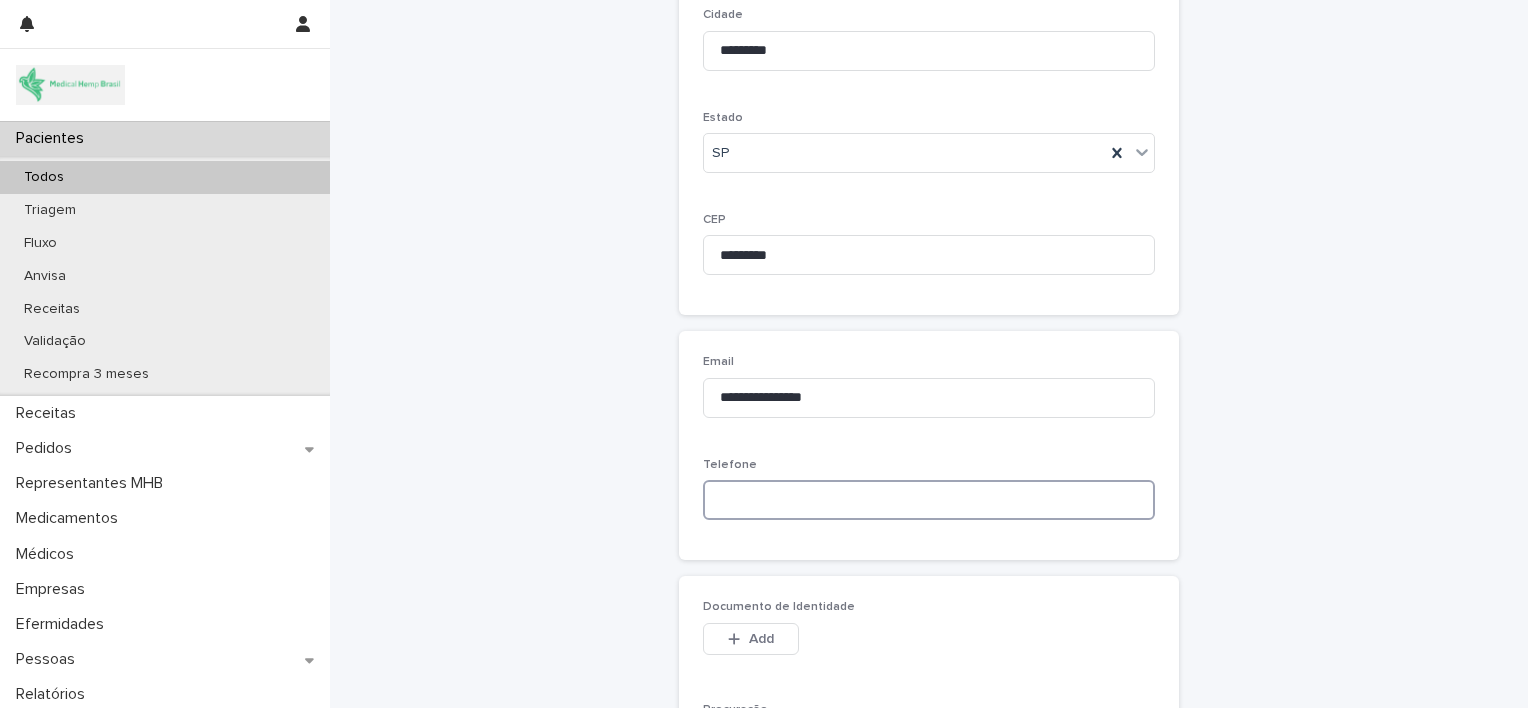 click at bounding box center (929, 500) 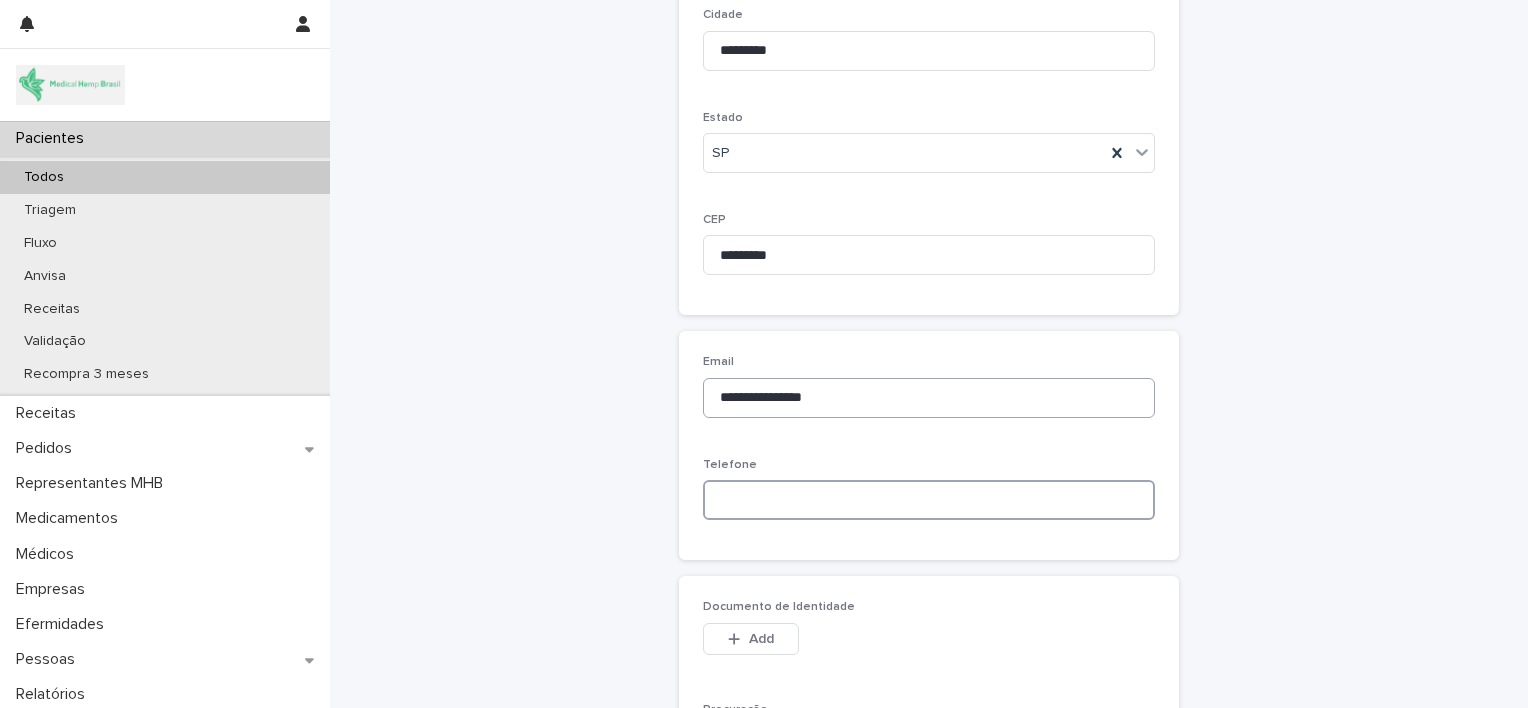 paste on "**********" 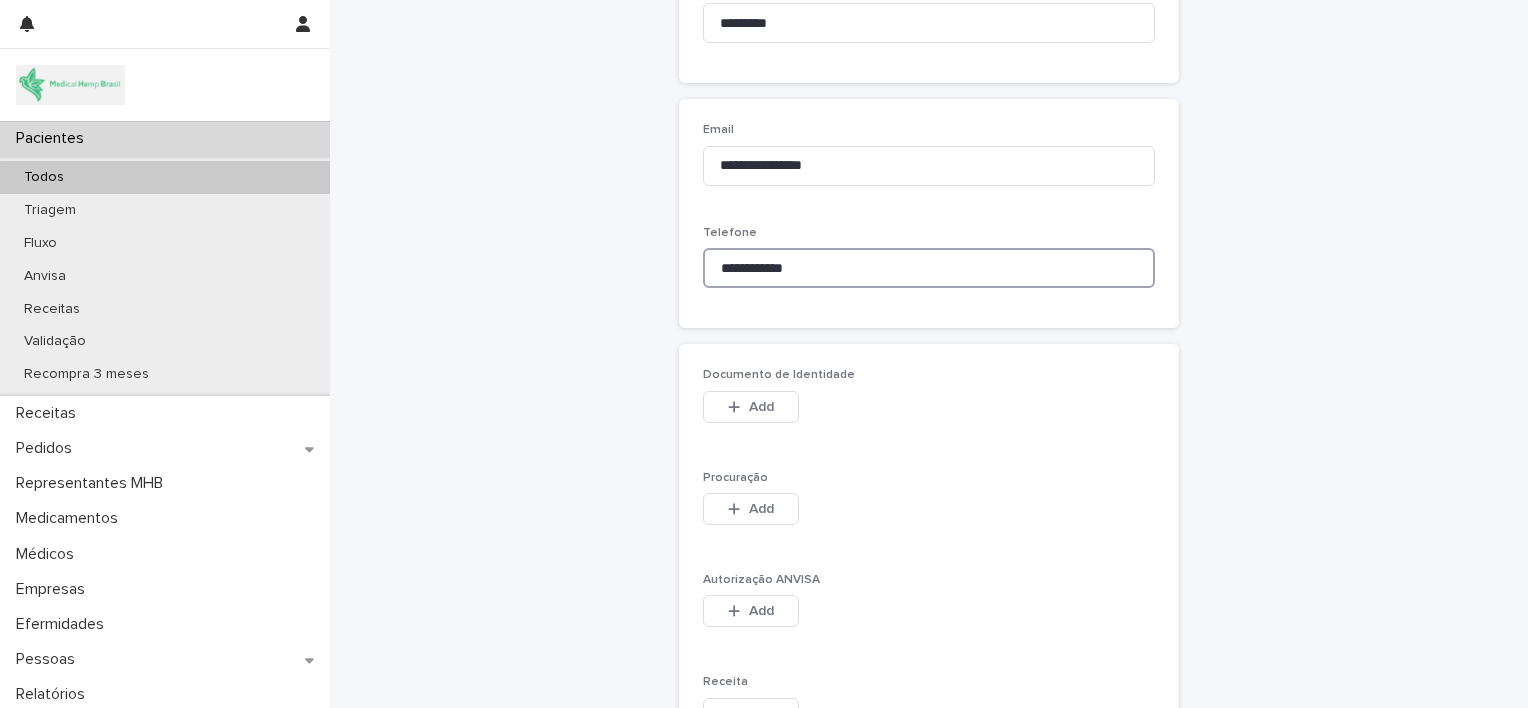 scroll, scrollTop: 1122, scrollLeft: 0, axis: vertical 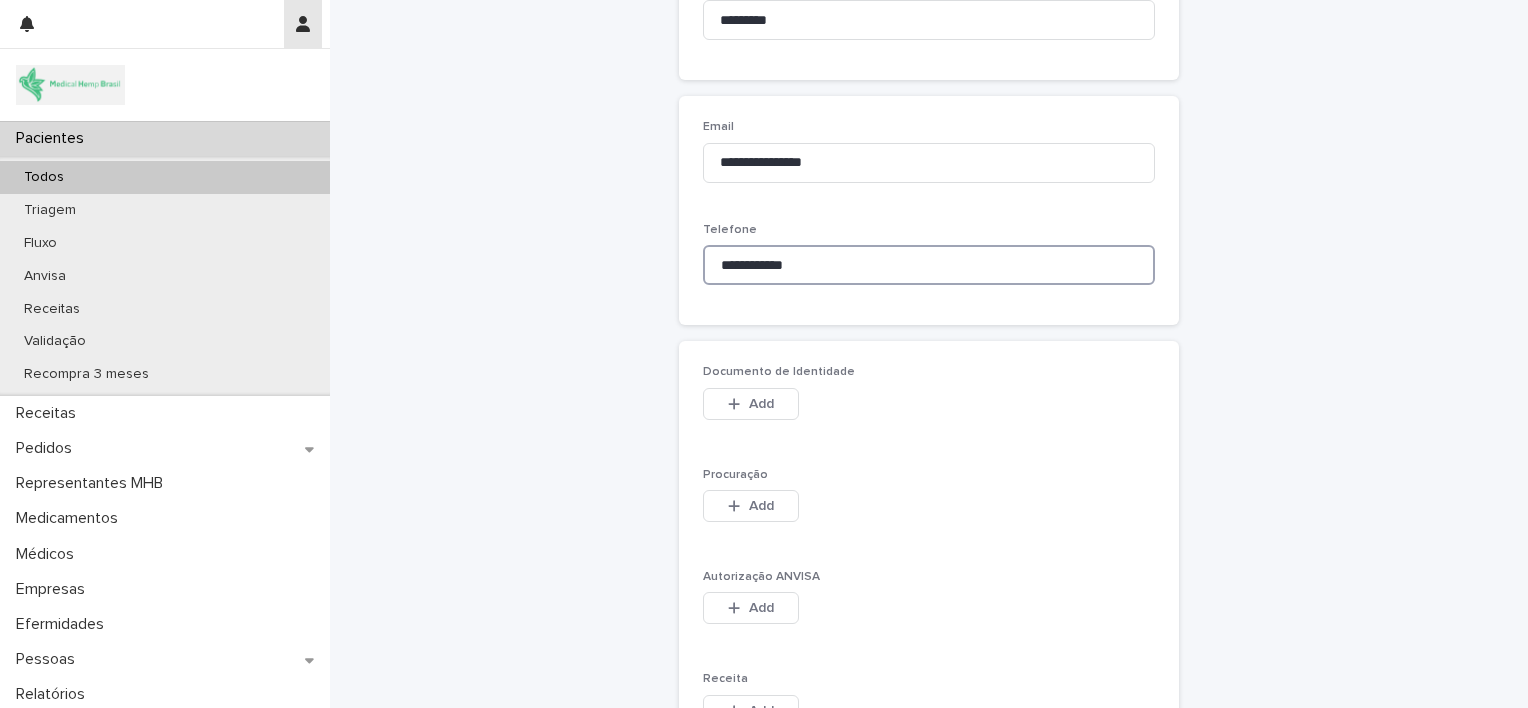 type on "**********" 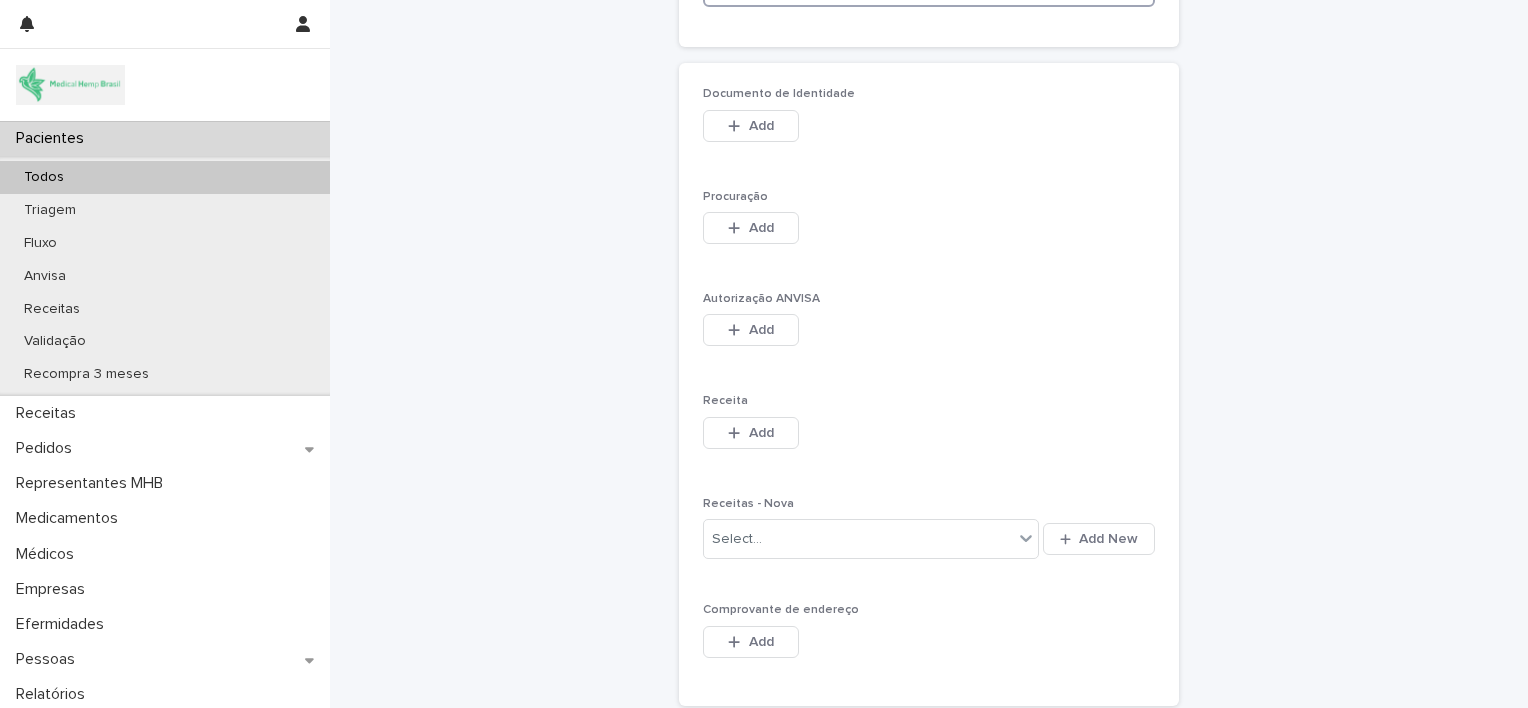 scroll, scrollTop: 1410, scrollLeft: 0, axis: vertical 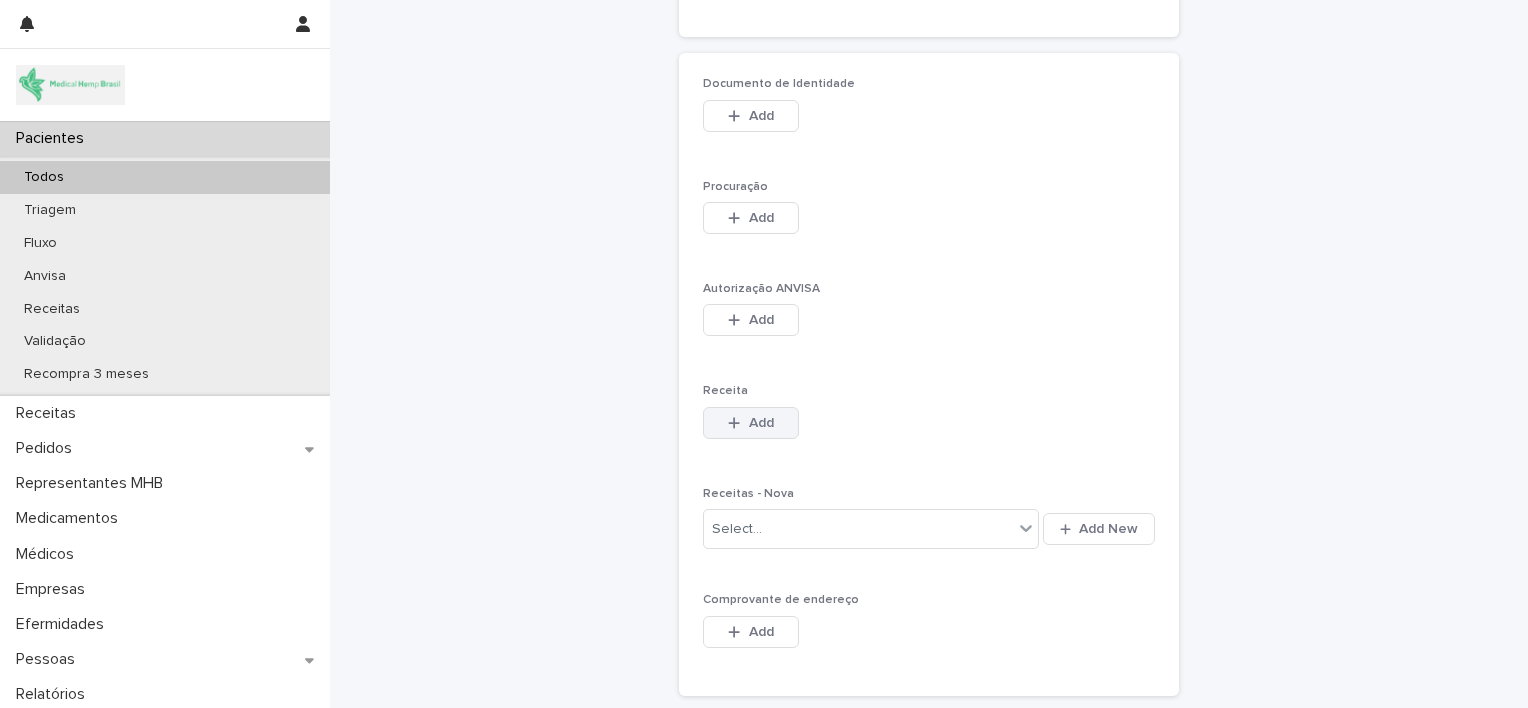click on "Add" at bounding box center [751, 423] 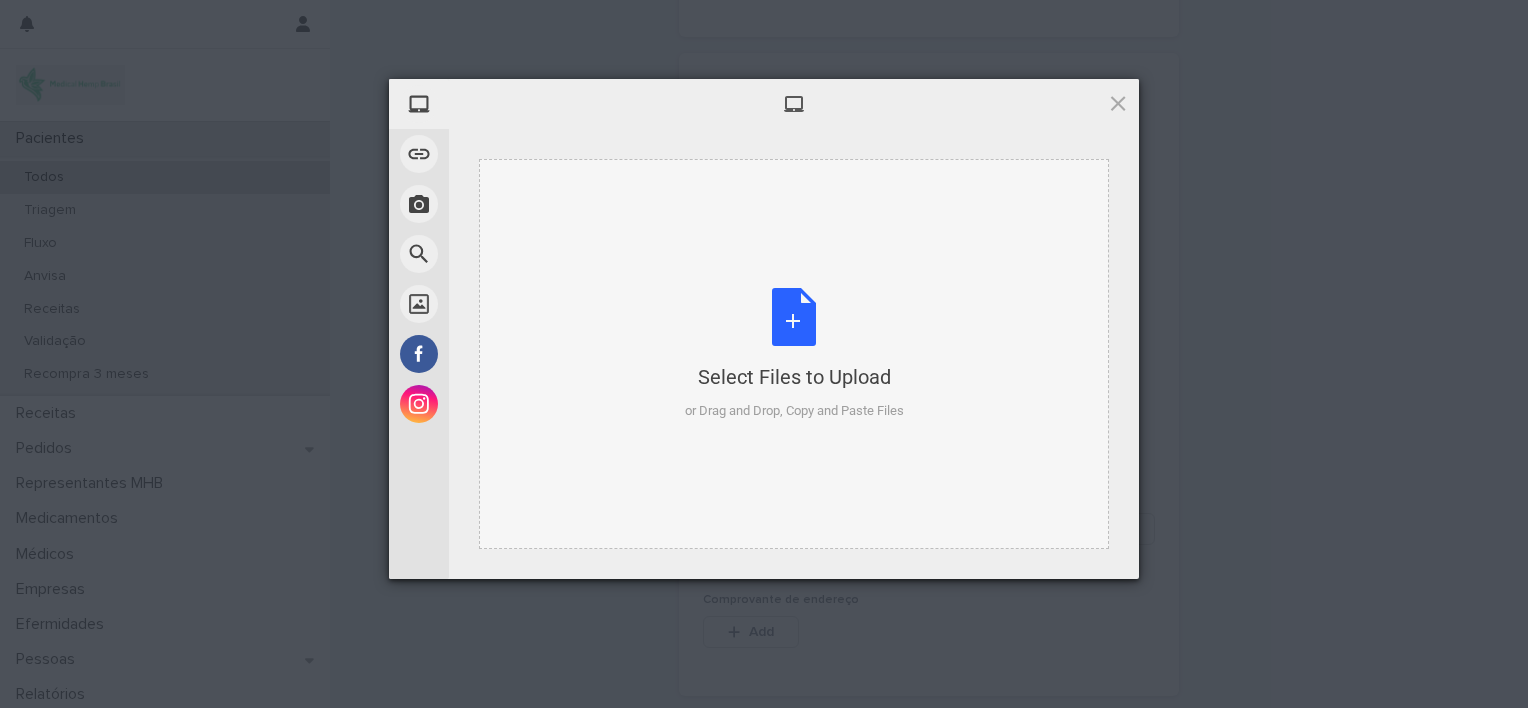 click on "Select Files to Upload
or Drag and Drop, Copy and Paste Files" at bounding box center (794, 354) 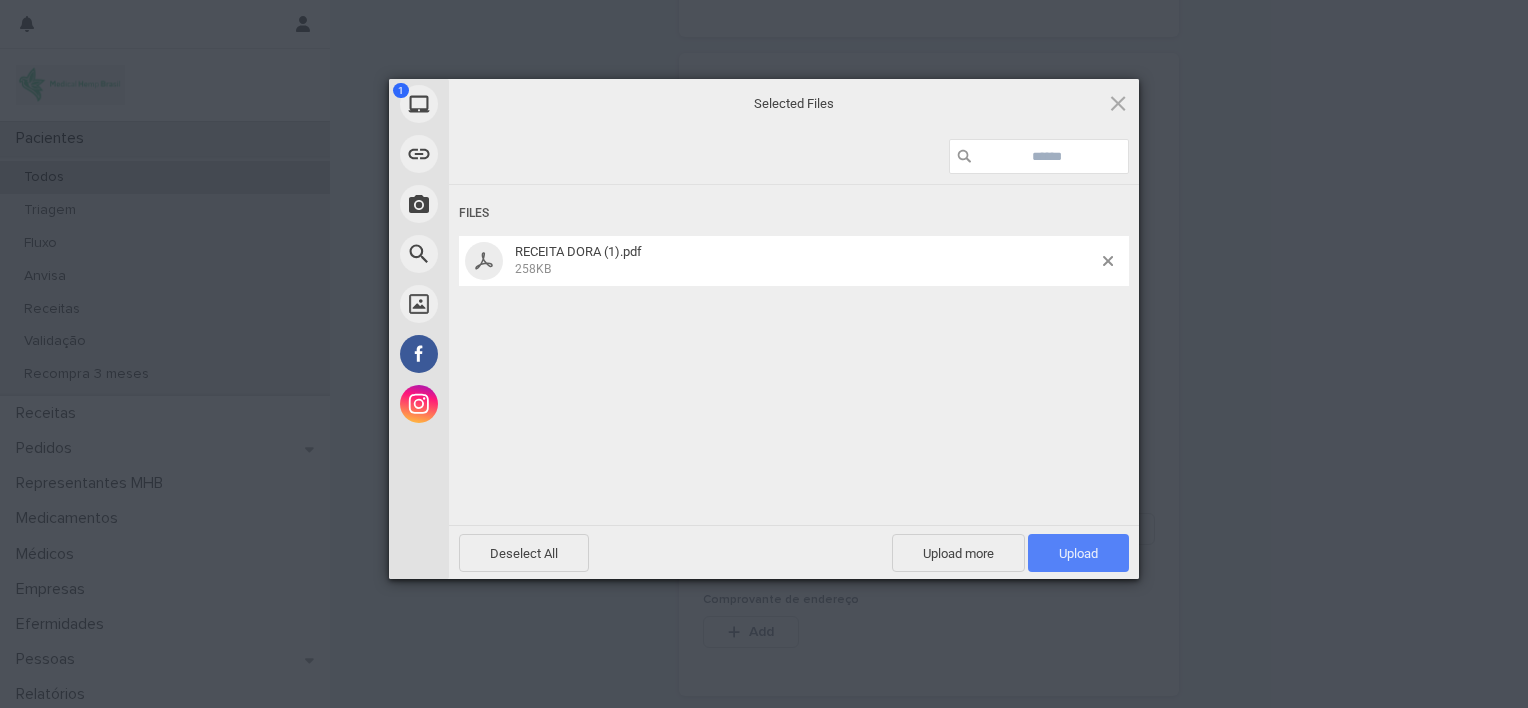 click on "Upload
1" at bounding box center (1078, 553) 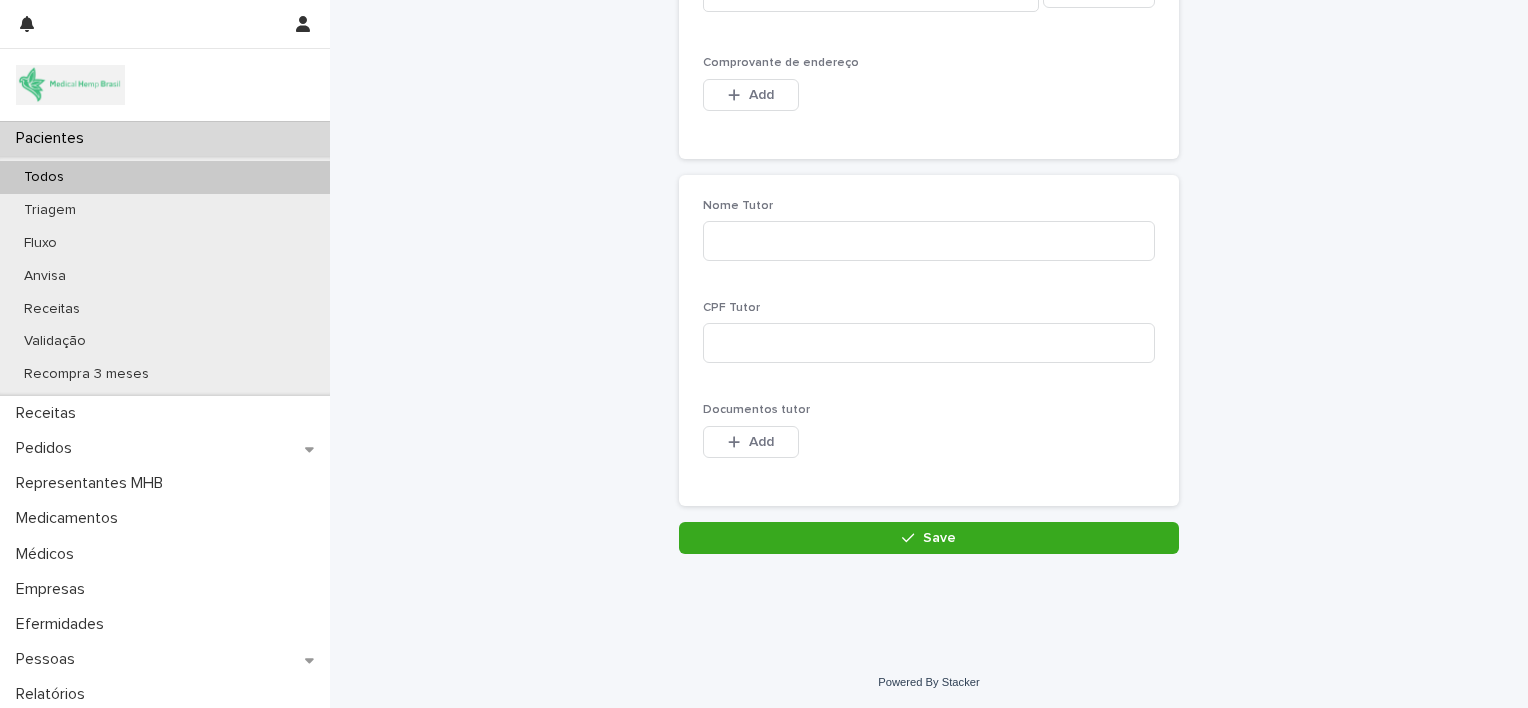 scroll, scrollTop: 2020, scrollLeft: 0, axis: vertical 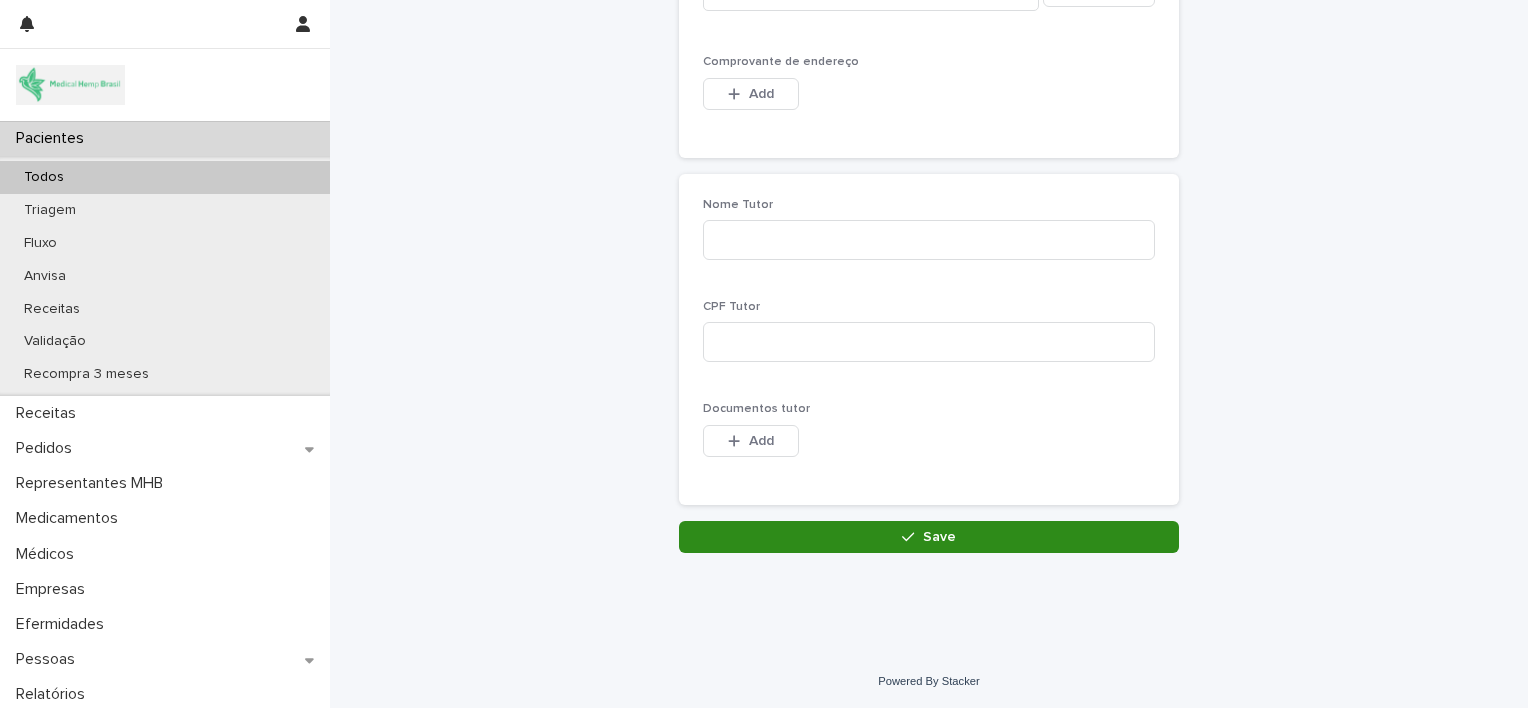 click on "Save" at bounding box center [929, 537] 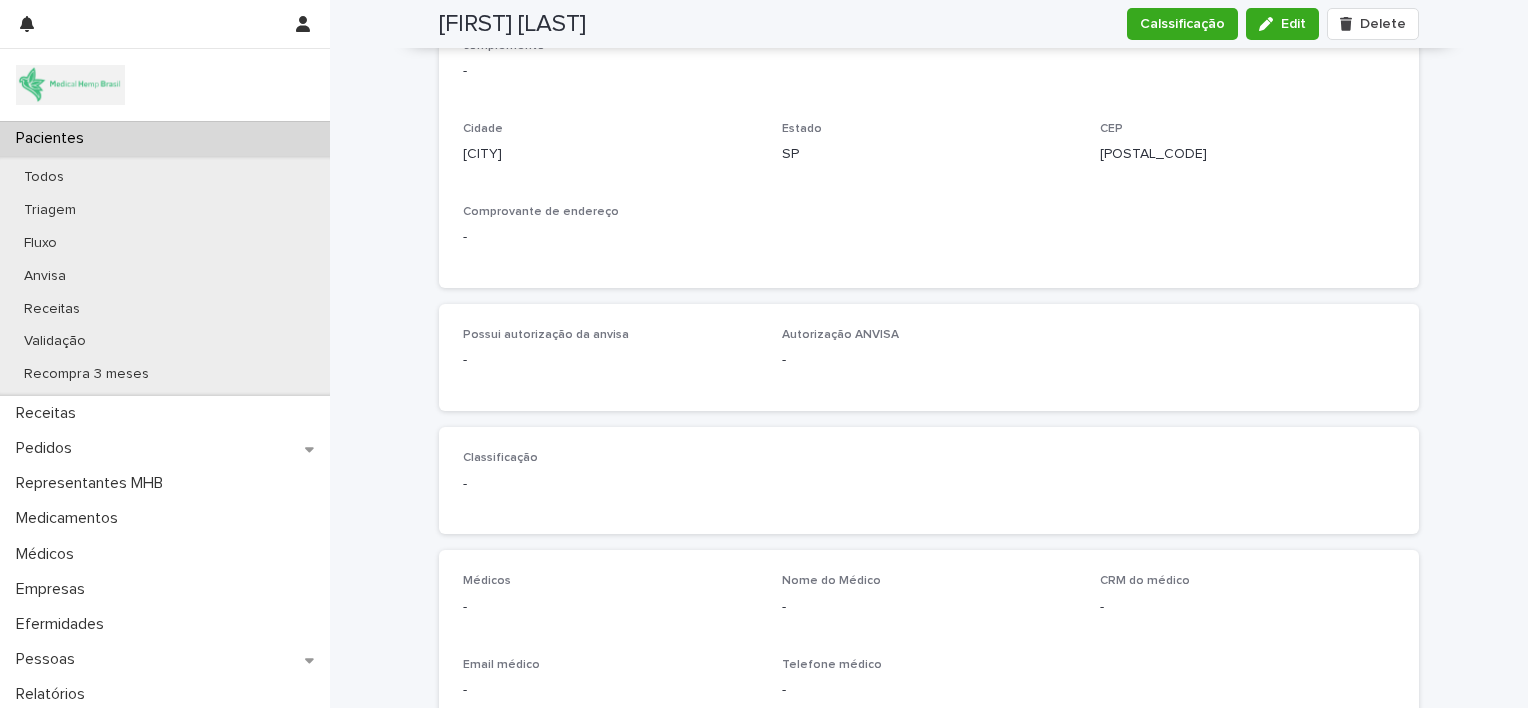 scroll, scrollTop: 2107, scrollLeft: 0, axis: vertical 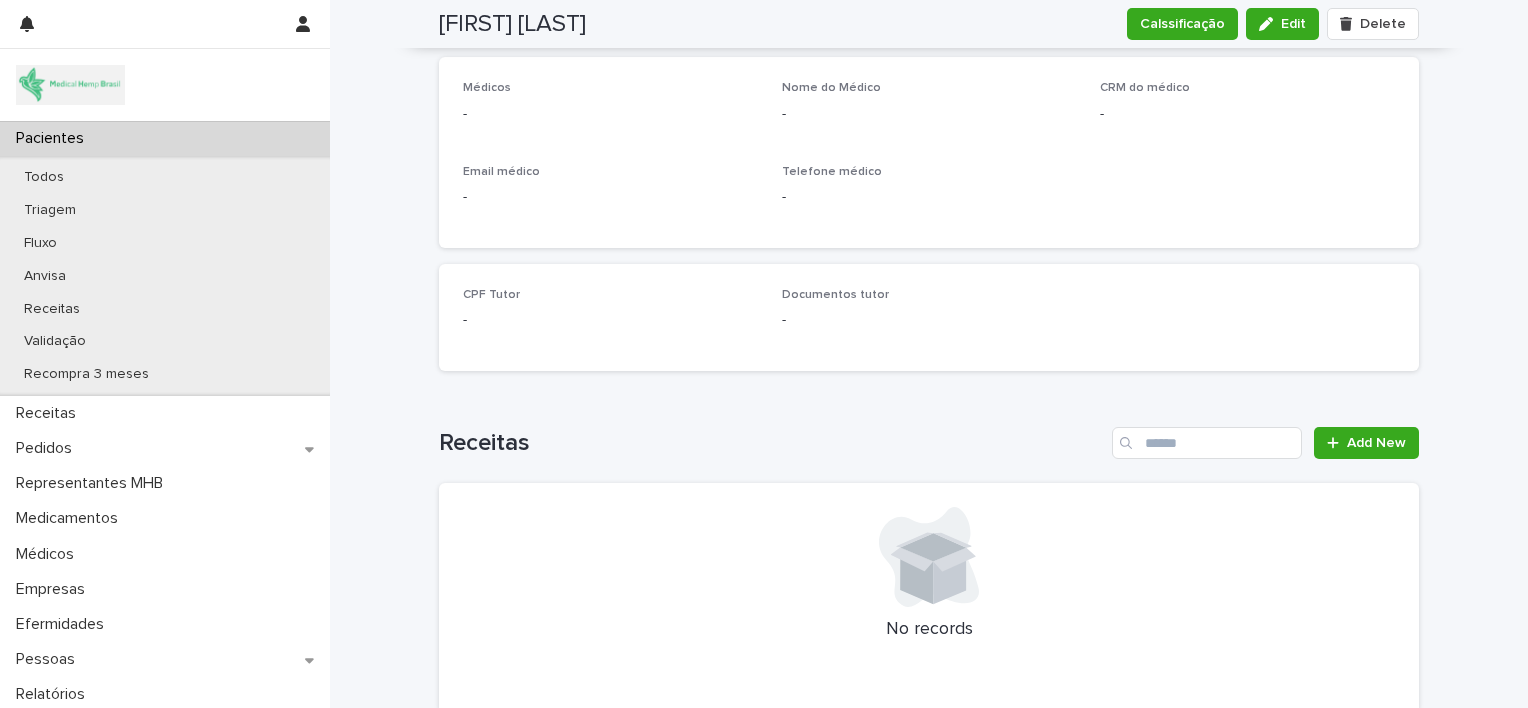click on "Pacientes" at bounding box center [165, 138] 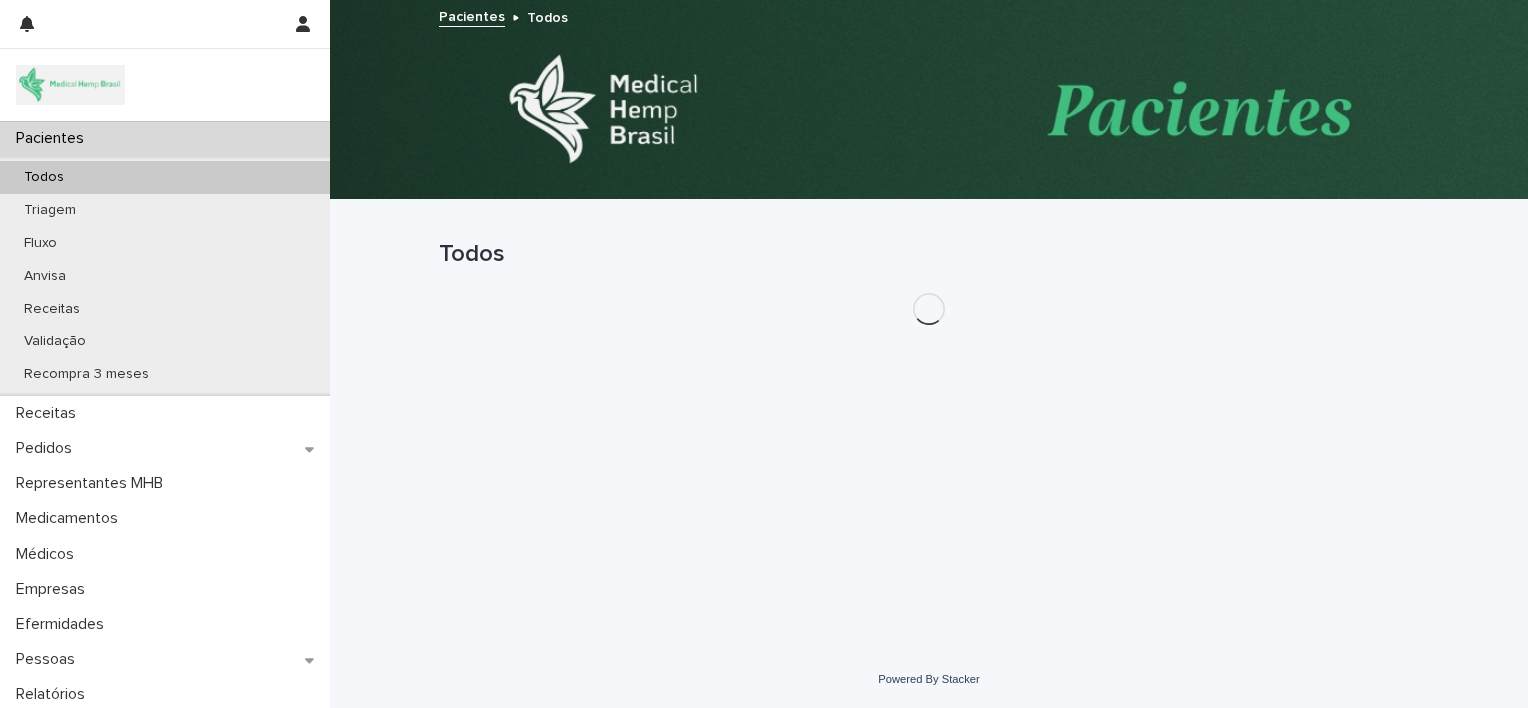 scroll, scrollTop: 0, scrollLeft: 0, axis: both 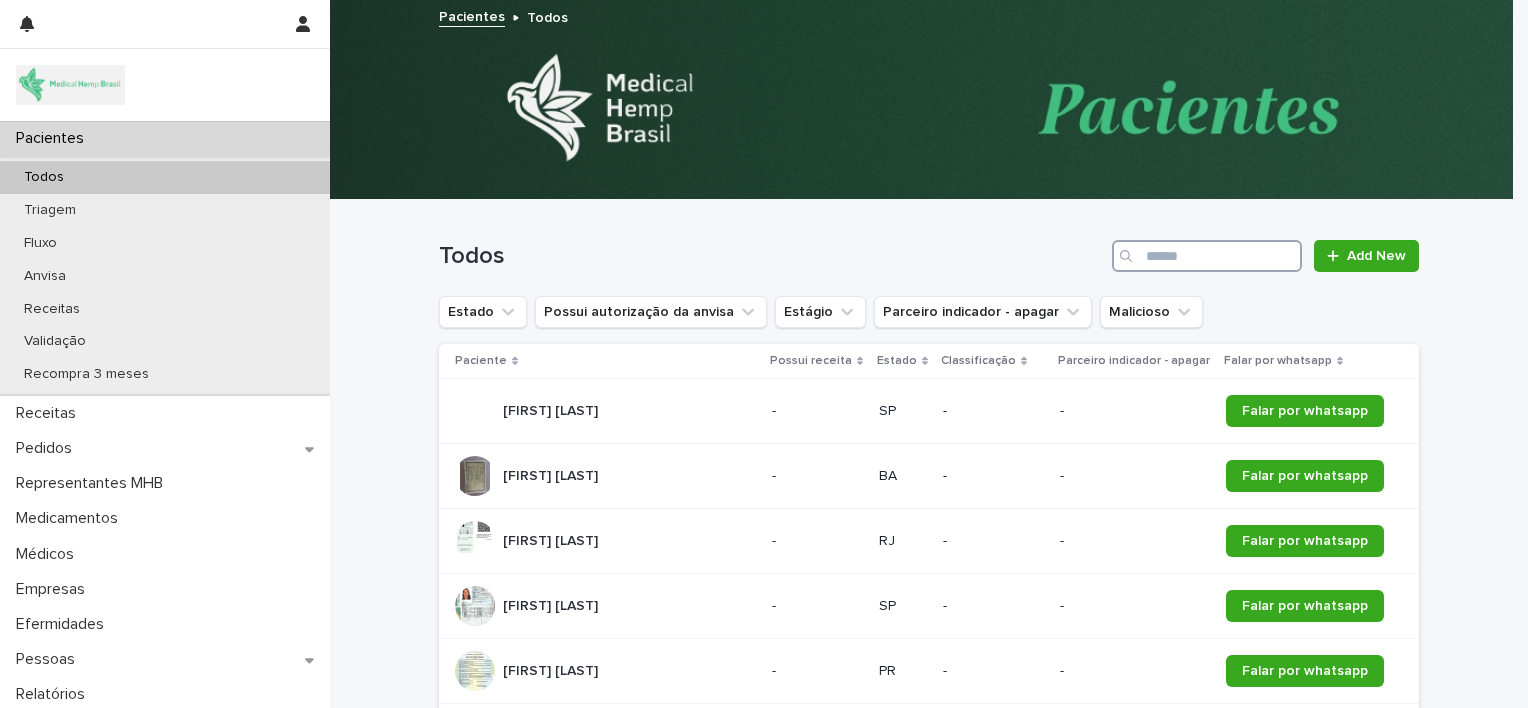 click at bounding box center [1207, 256] 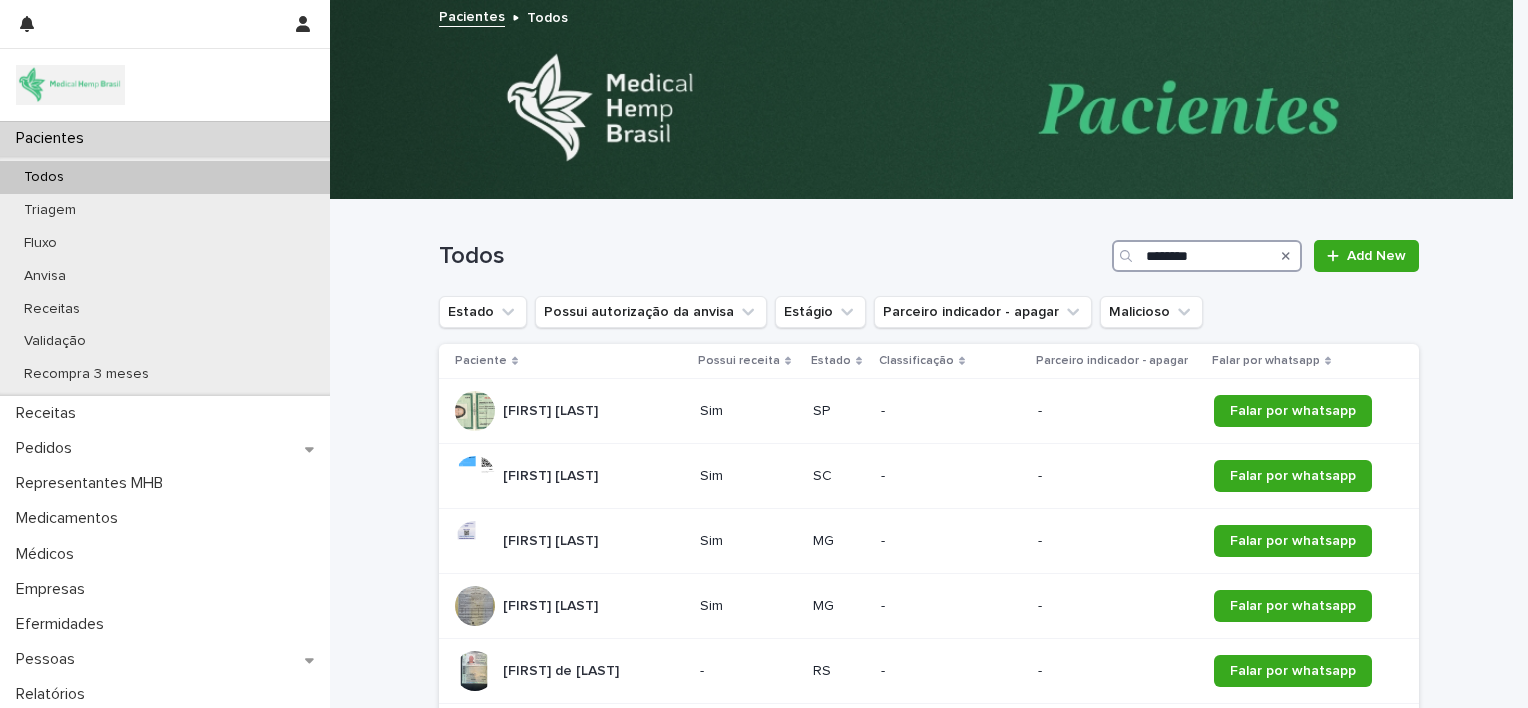 click on "********" at bounding box center (1207, 256) 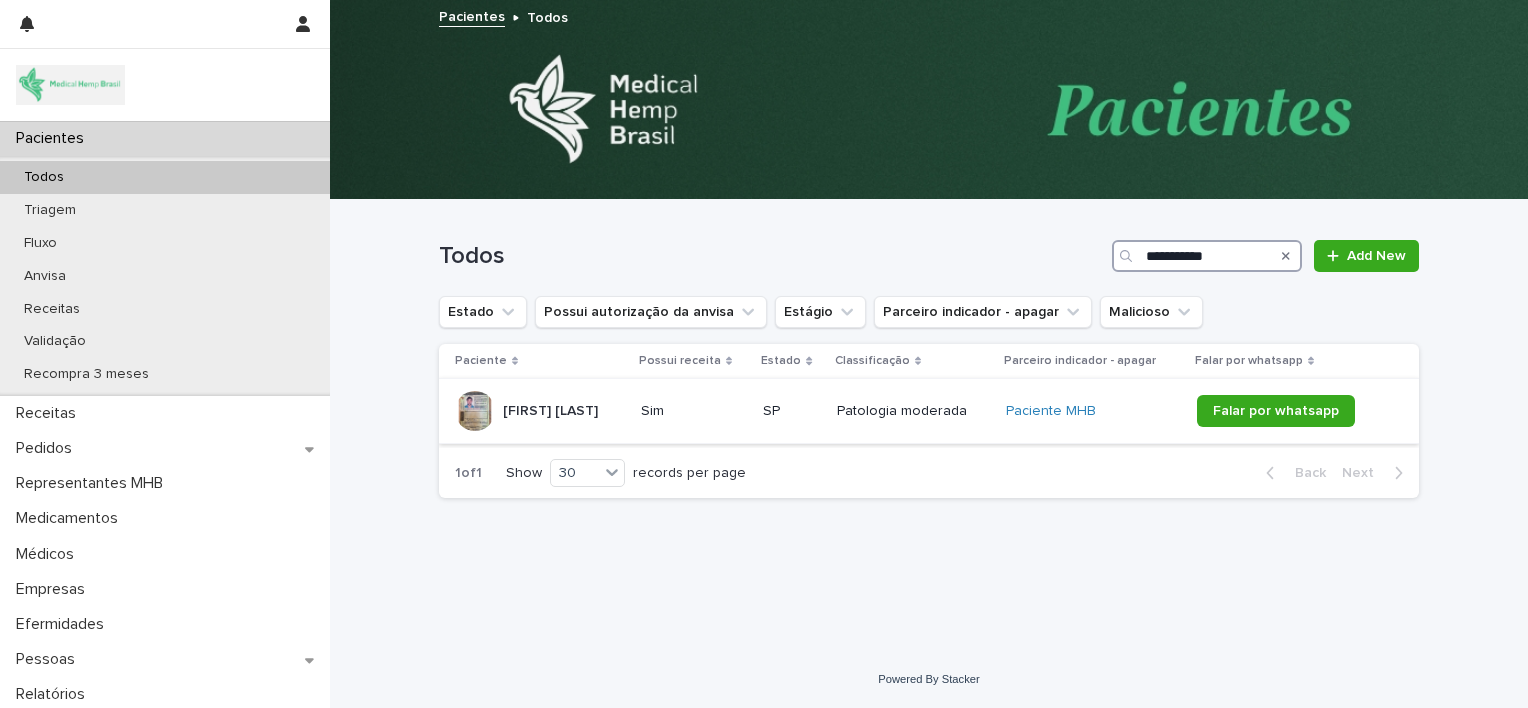 type on "**********" 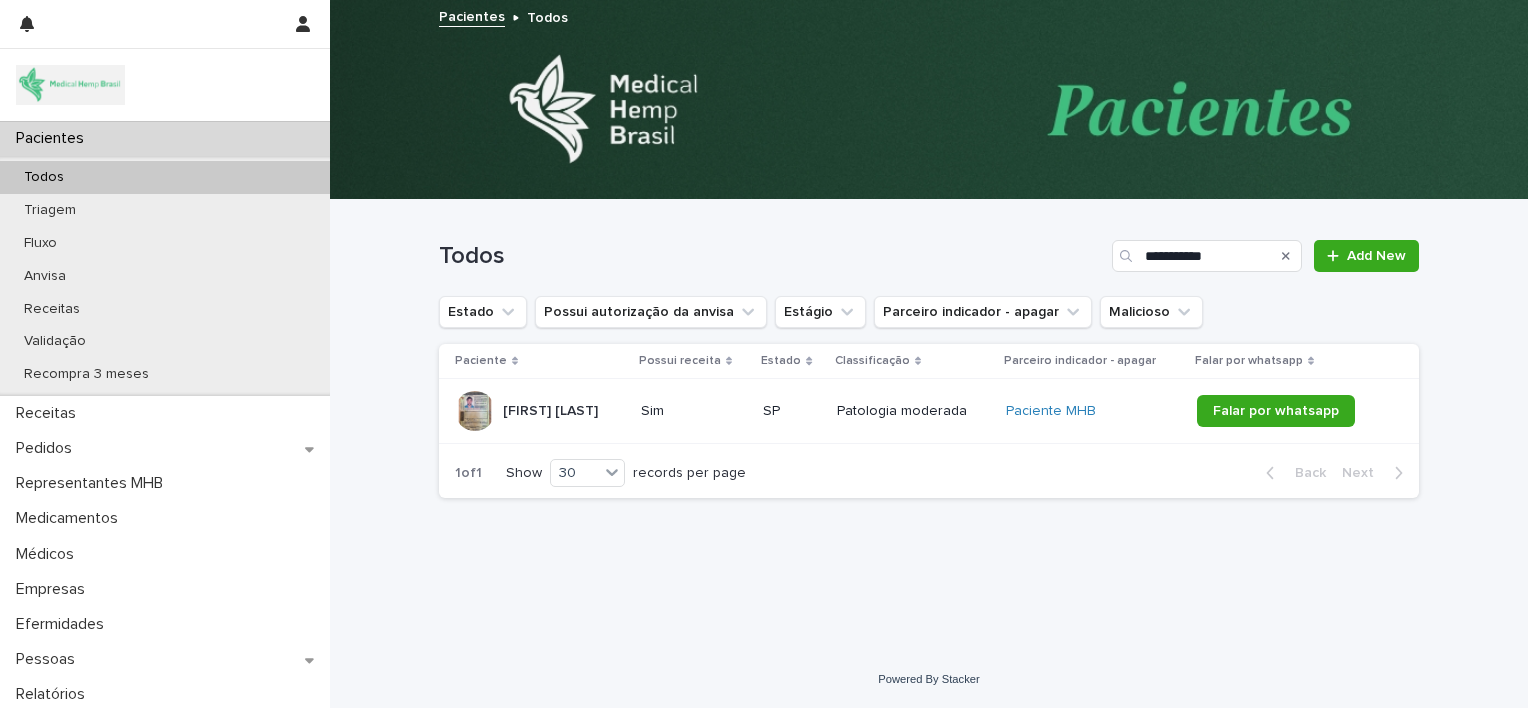 click on "SP" at bounding box center [791, 411] 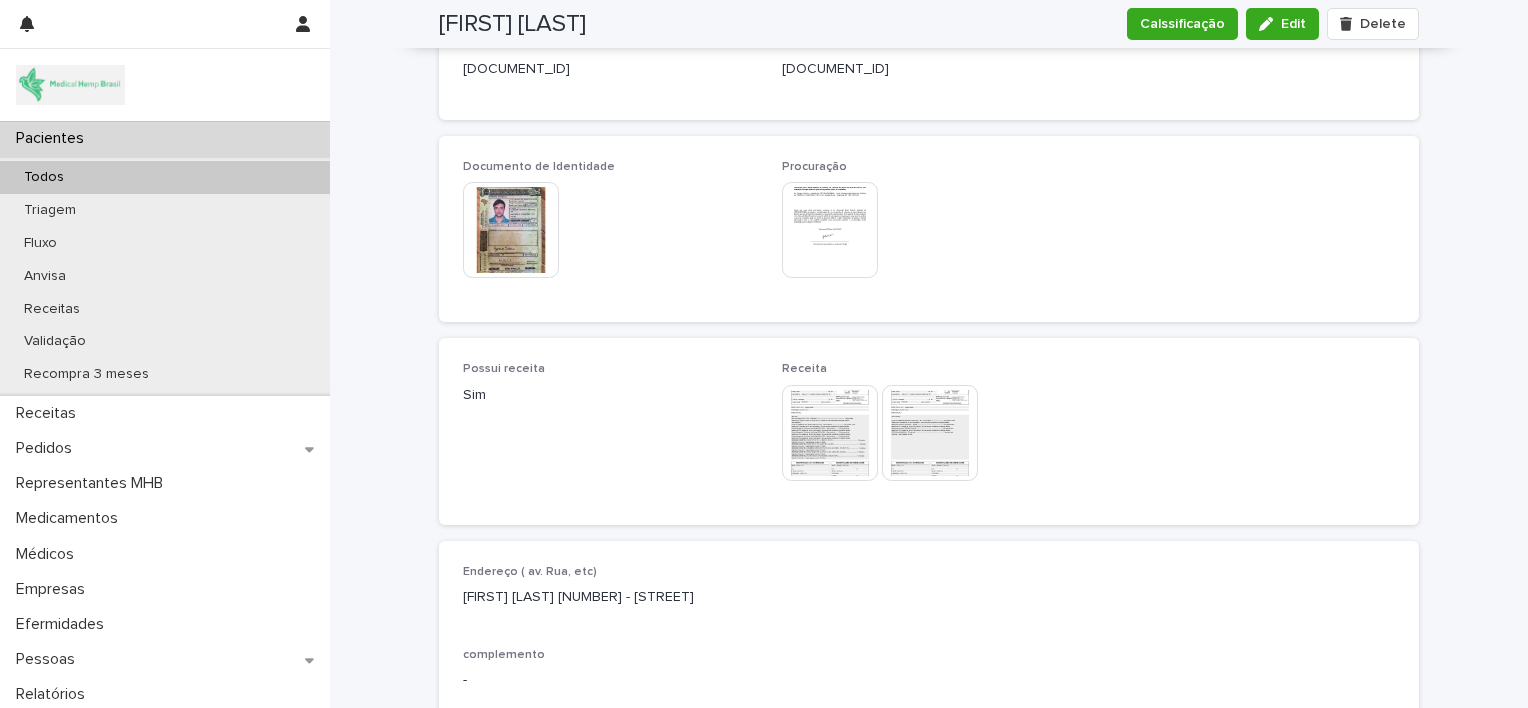 scroll, scrollTop: 1084, scrollLeft: 0, axis: vertical 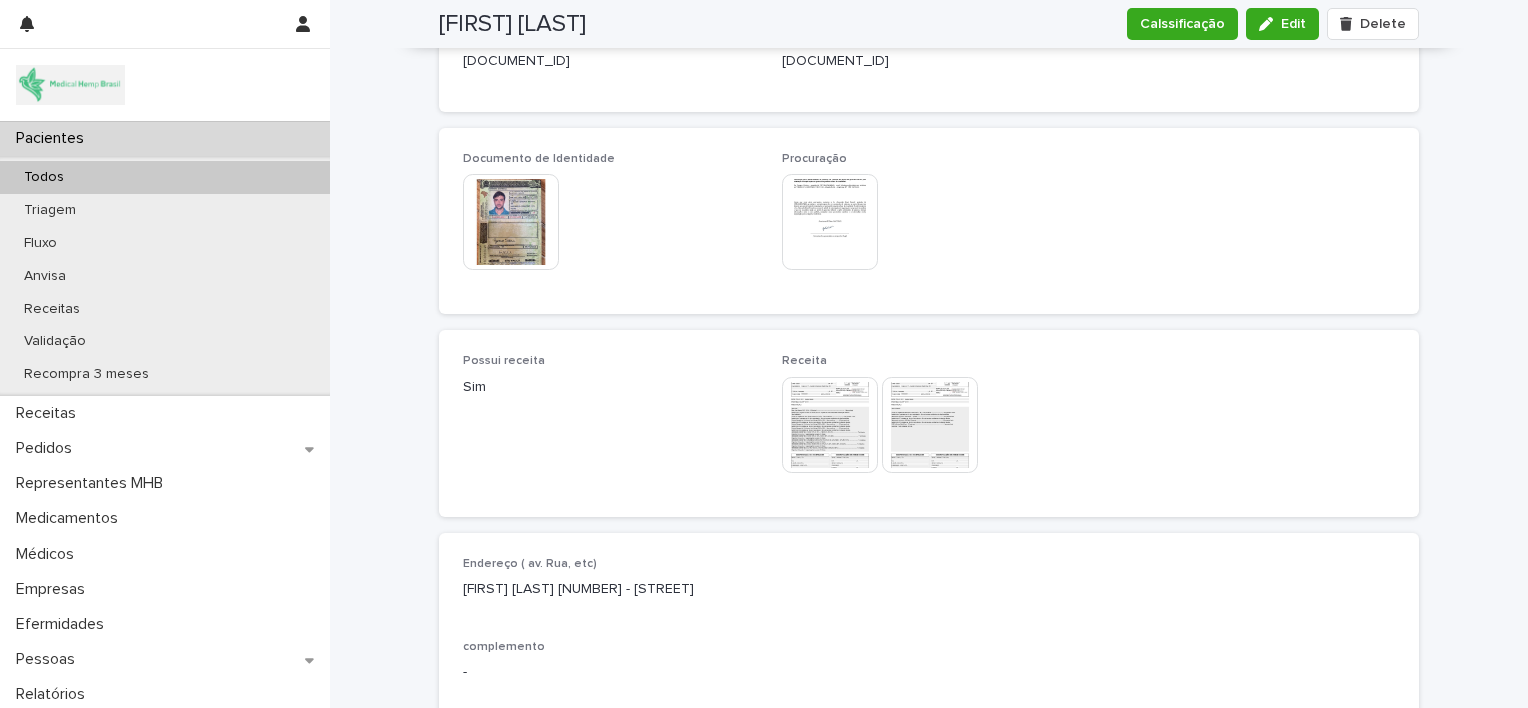 click at bounding box center [830, 425] 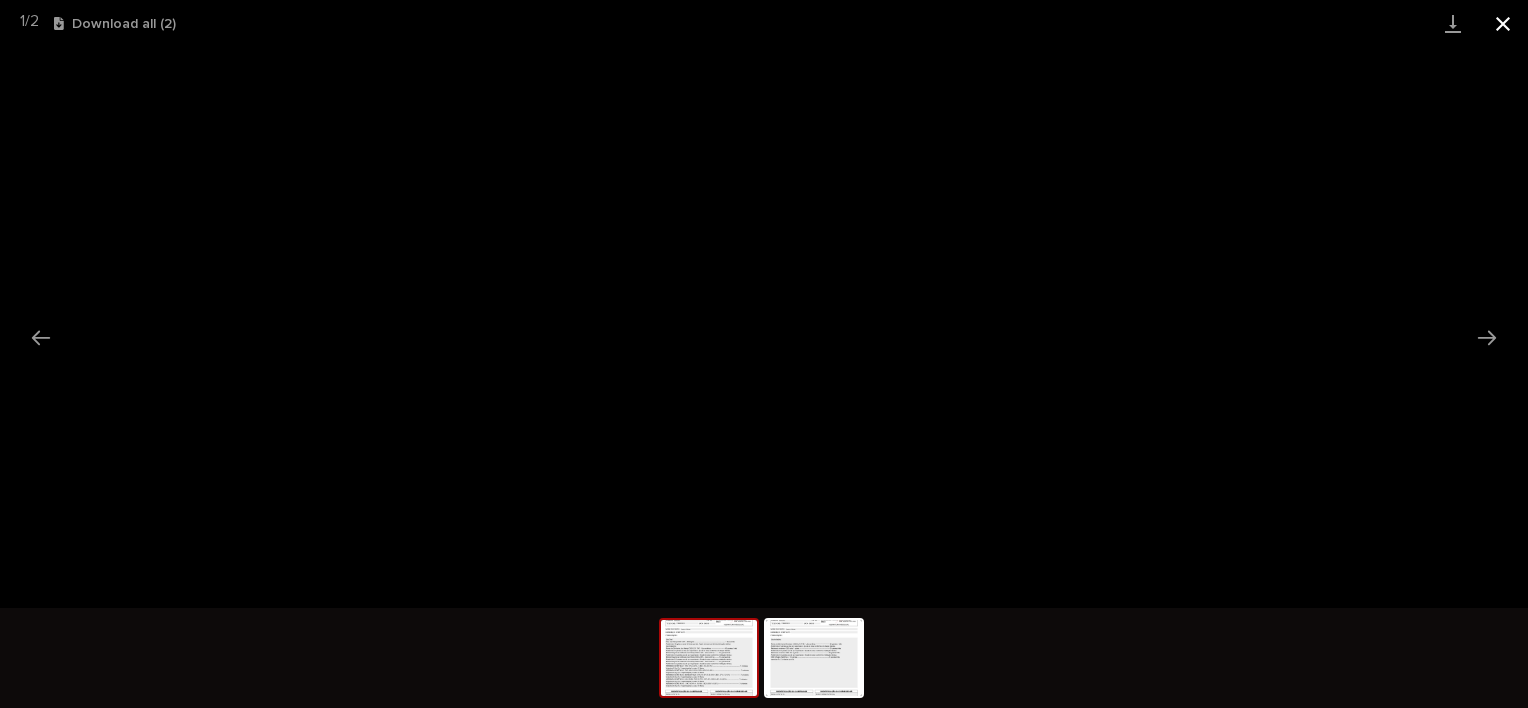 click at bounding box center (1503, 23) 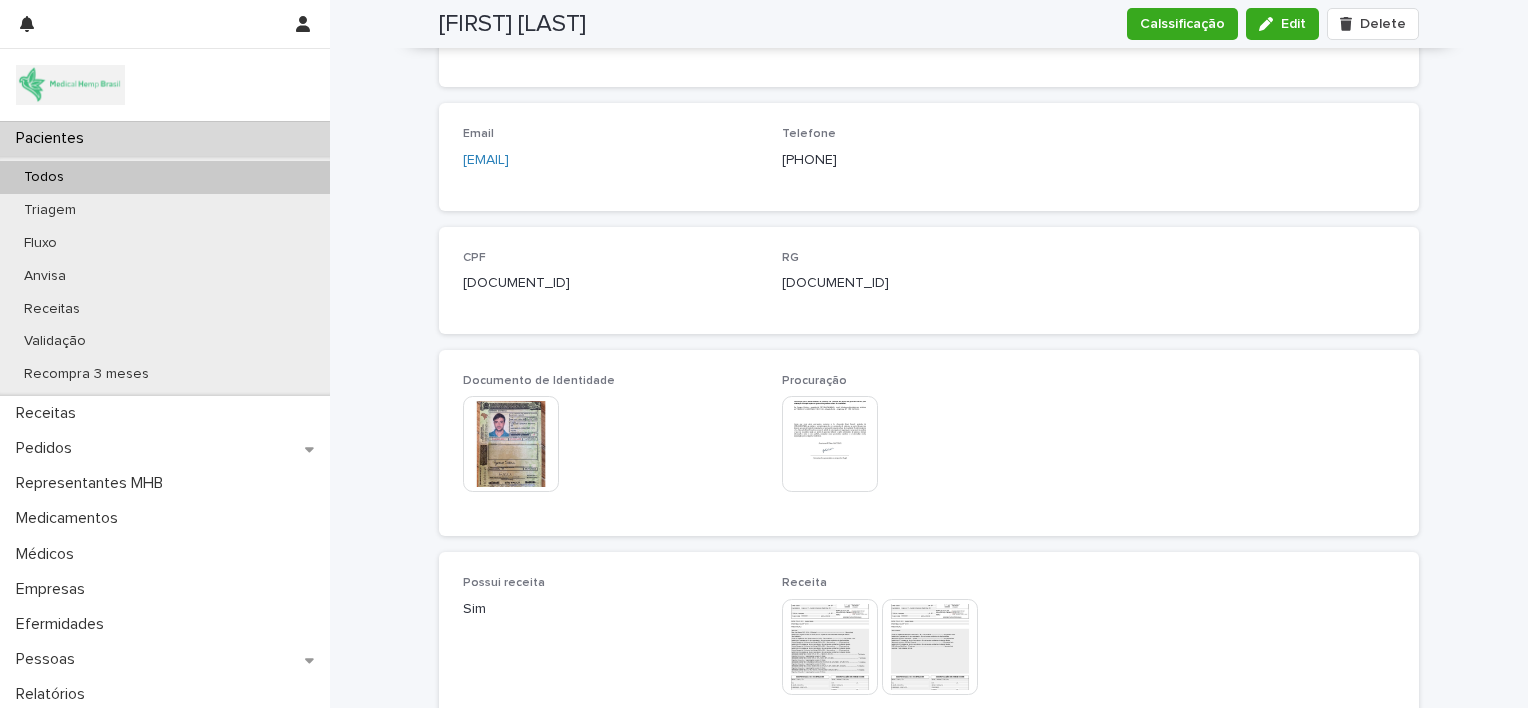 scroll, scrollTop: 860, scrollLeft: 0, axis: vertical 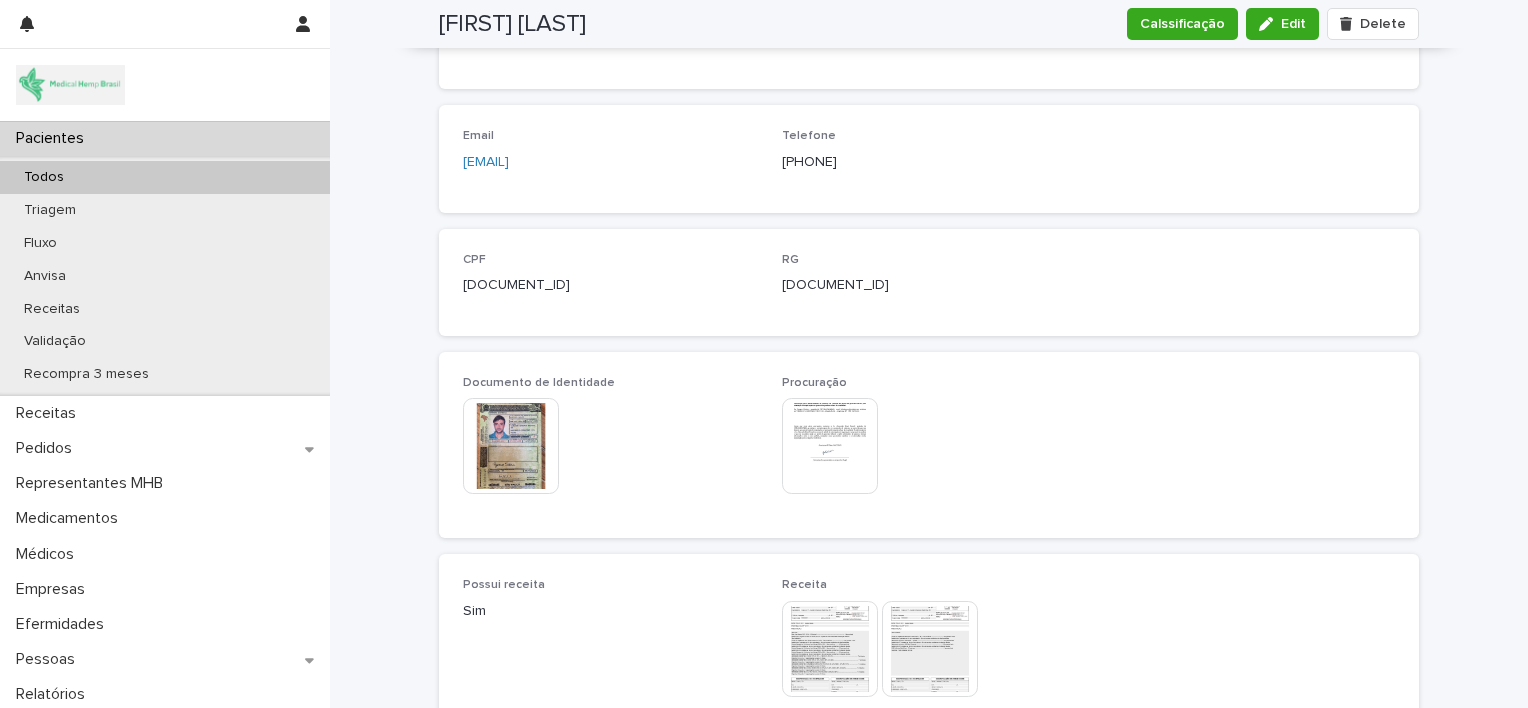 drag, startPoint x: 554, startPoint y: 276, endPoint x: 451, endPoint y: 292, distance: 104.23531 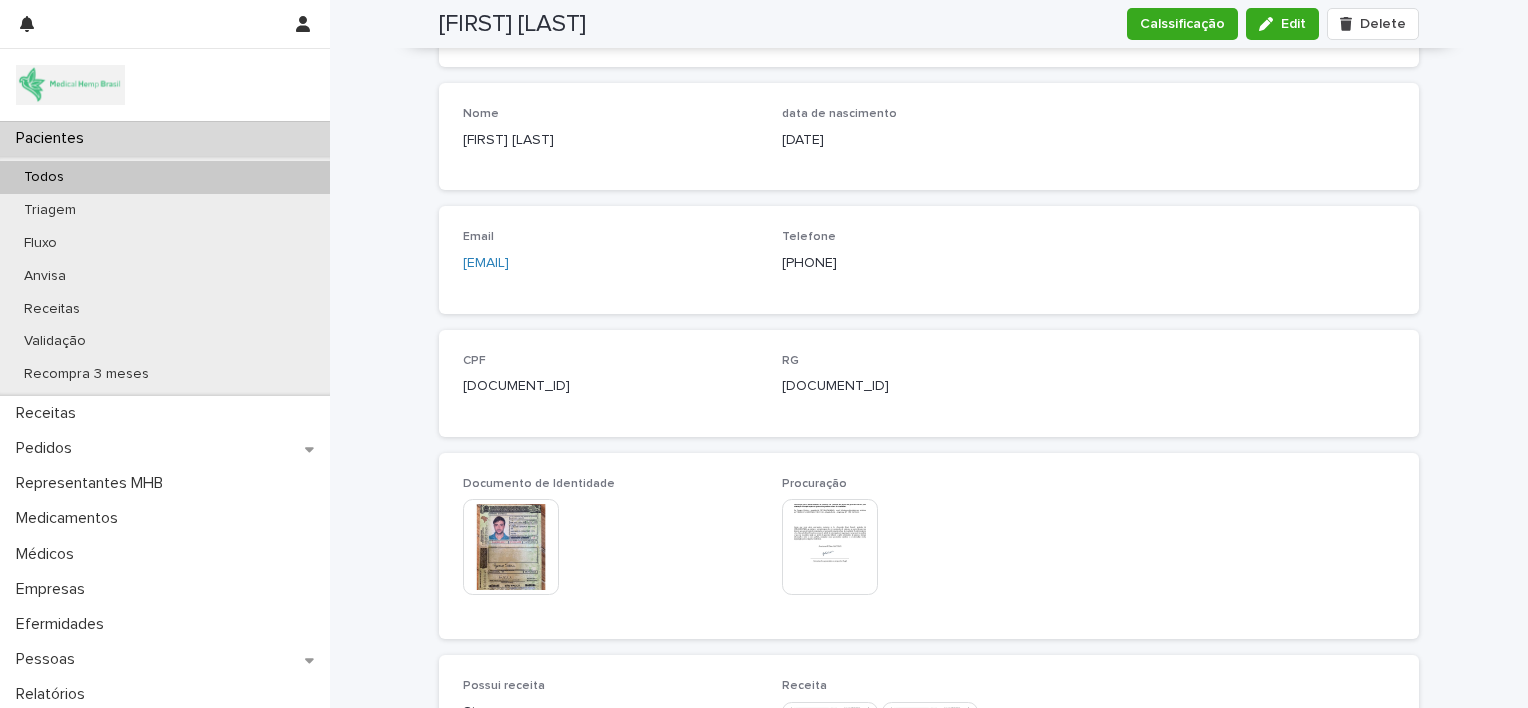 scroll, scrollTop: 754, scrollLeft: 0, axis: vertical 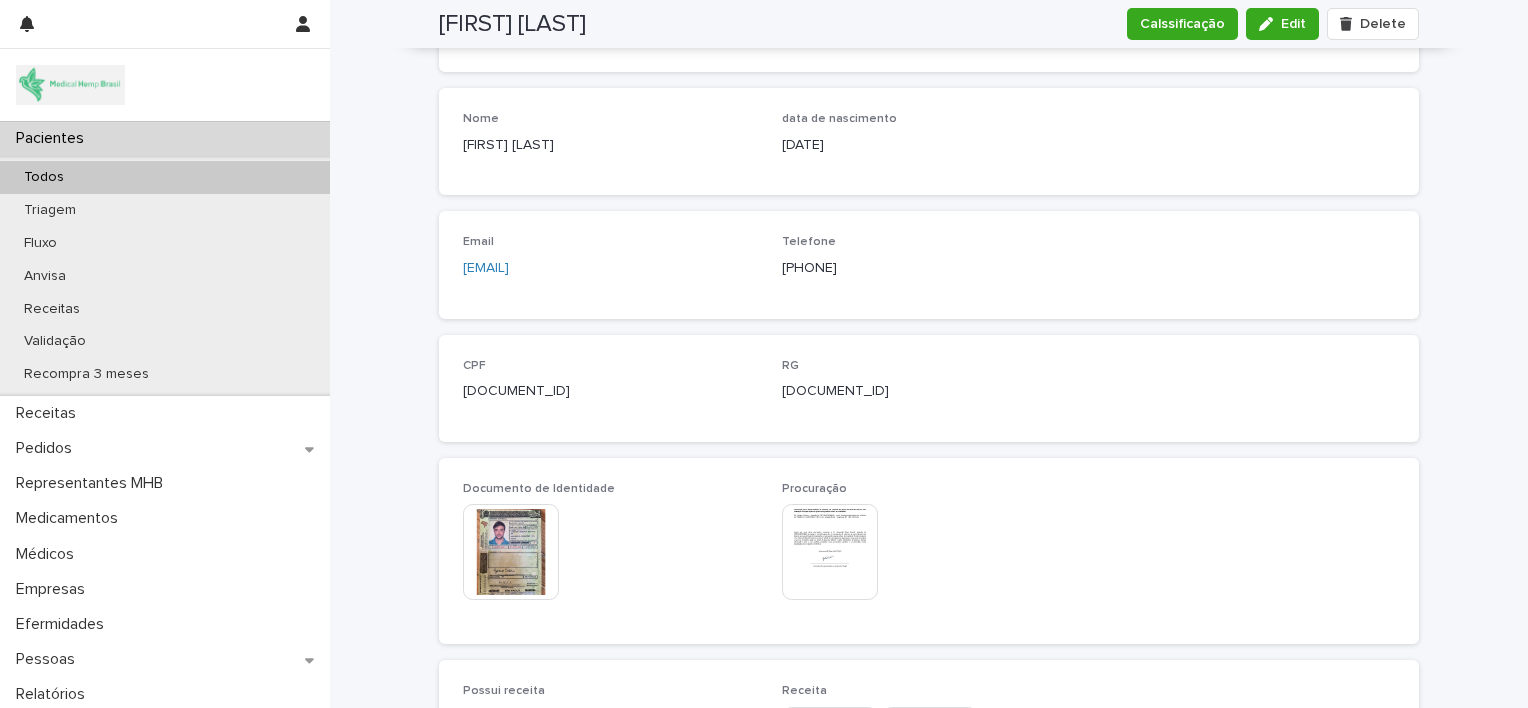 drag, startPoint x: 768, startPoint y: 130, endPoint x: 855, endPoint y: 149, distance: 89.050545 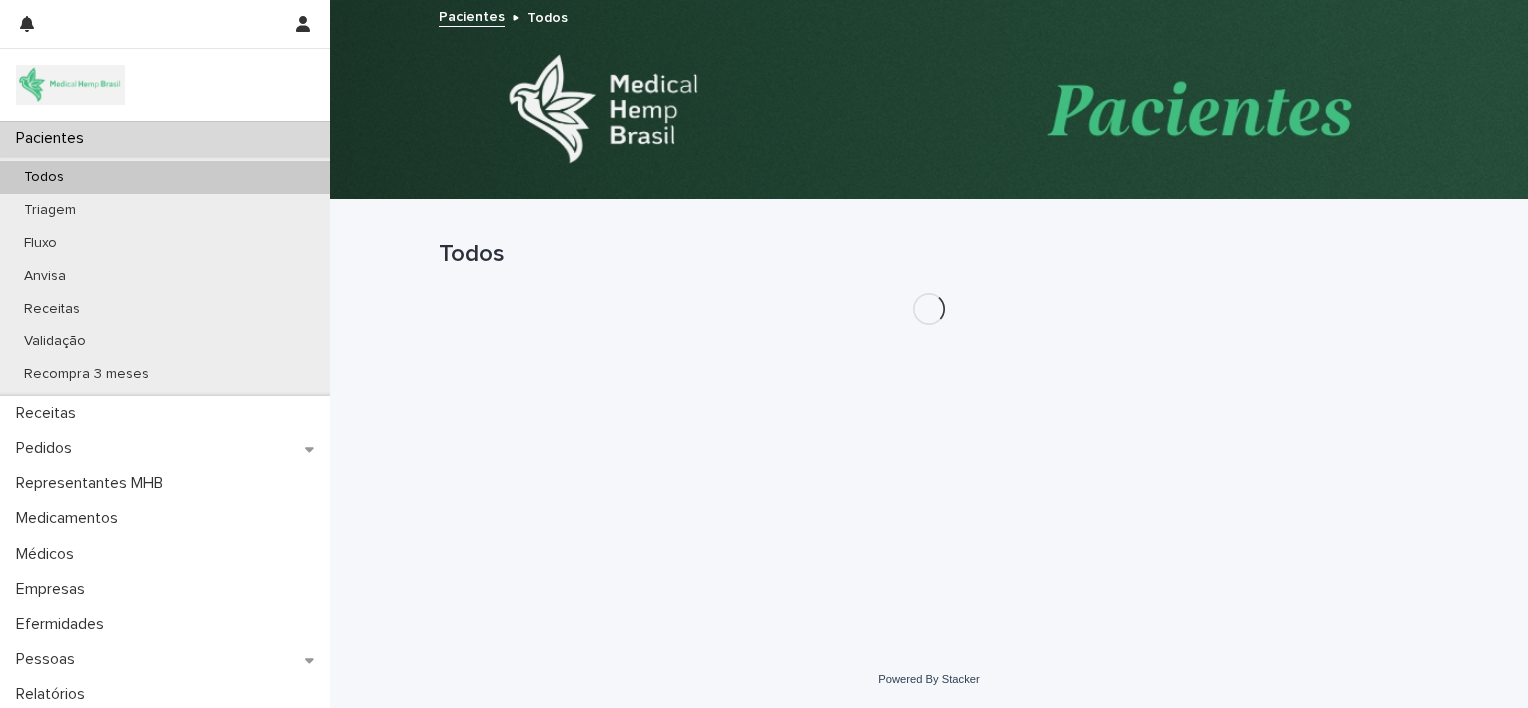 scroll, scrollTop: 0, scrollLeft: 0, axis: both 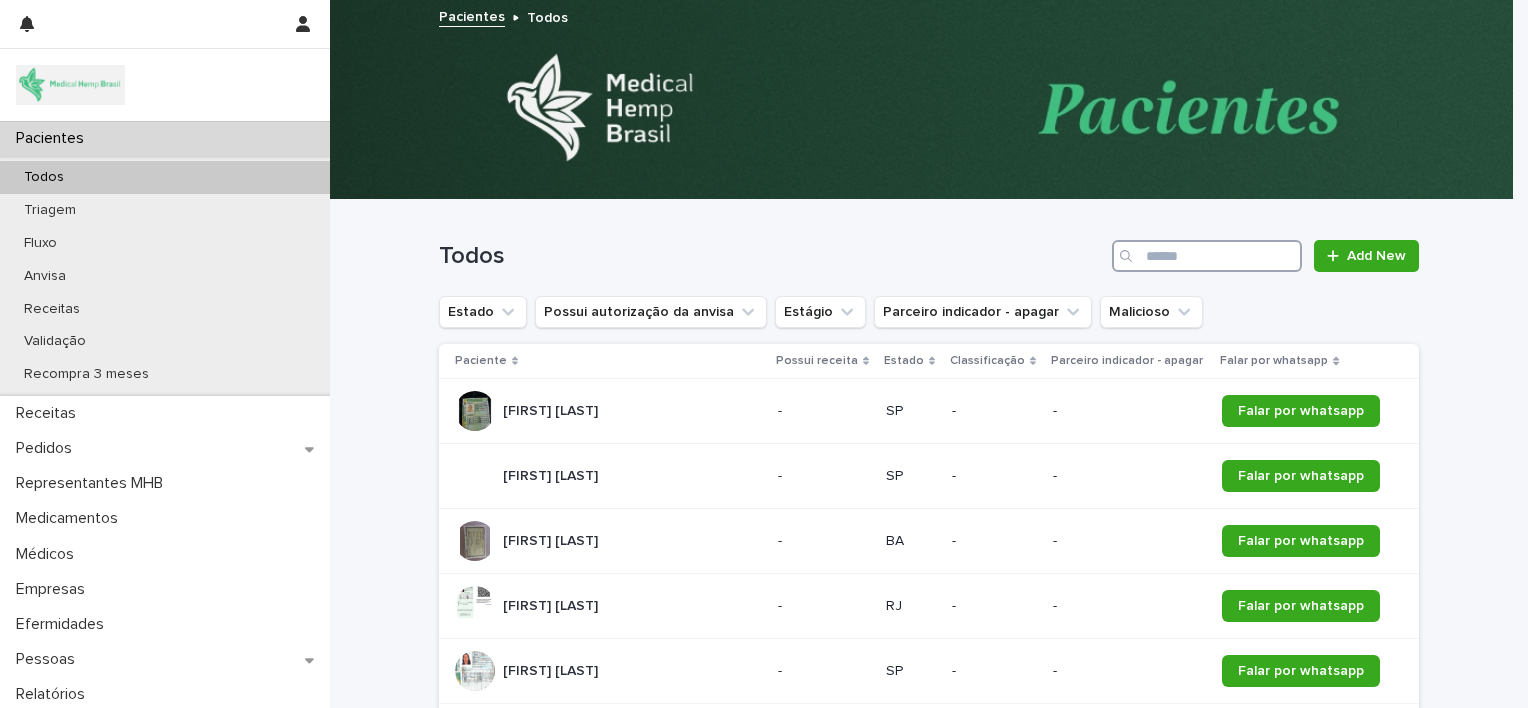 click at bounding box center (1207, 256) 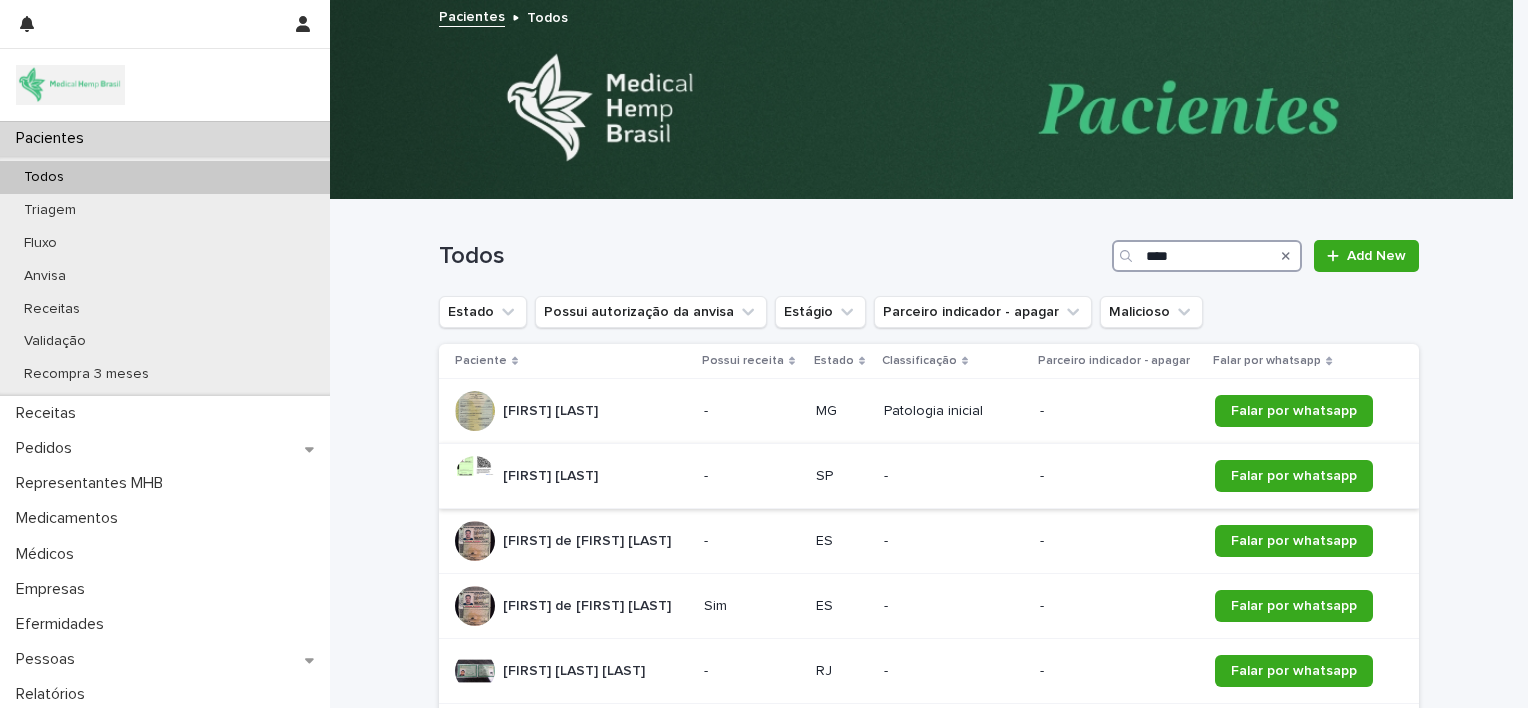 type on "****" 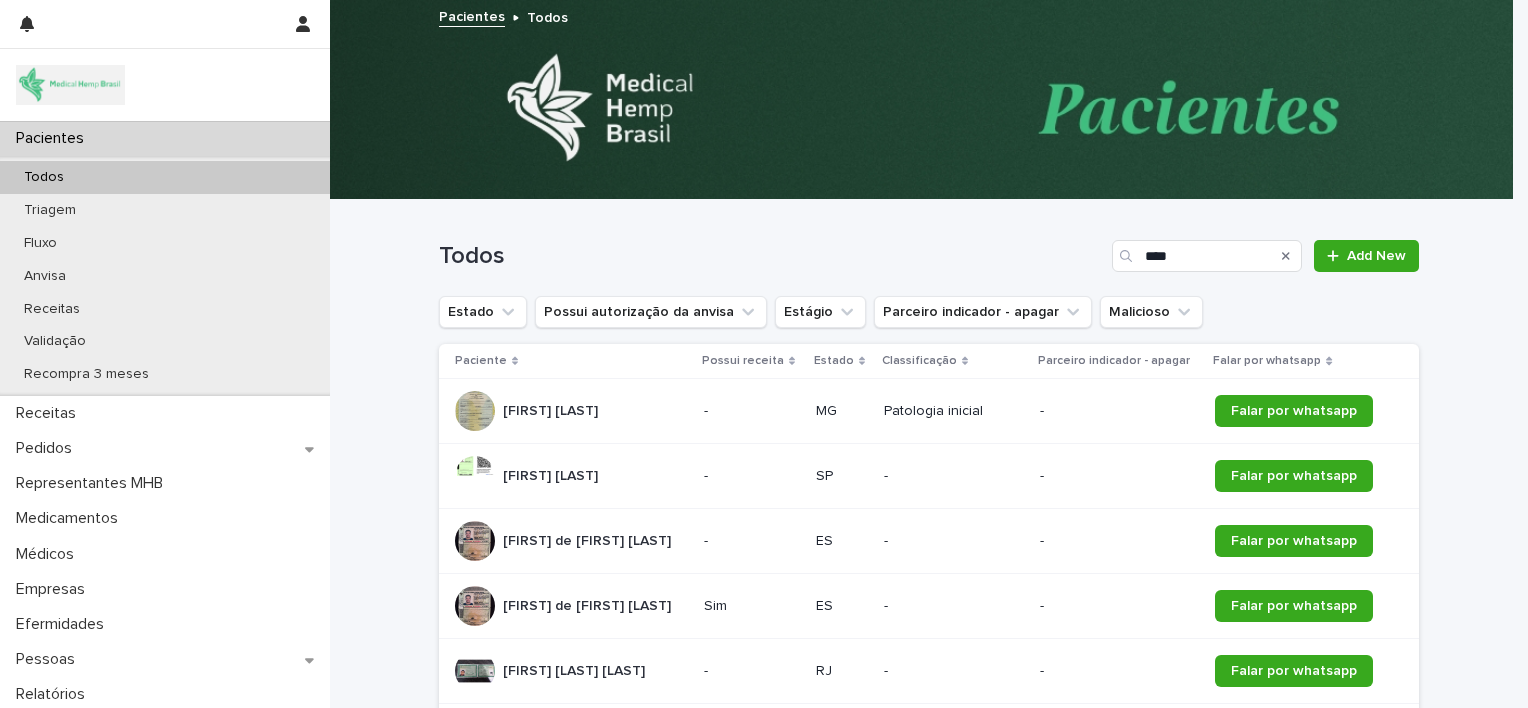 click on "[FIRST] [LAST] [FIRST] [LAST]" at bounding box center [571, 476] 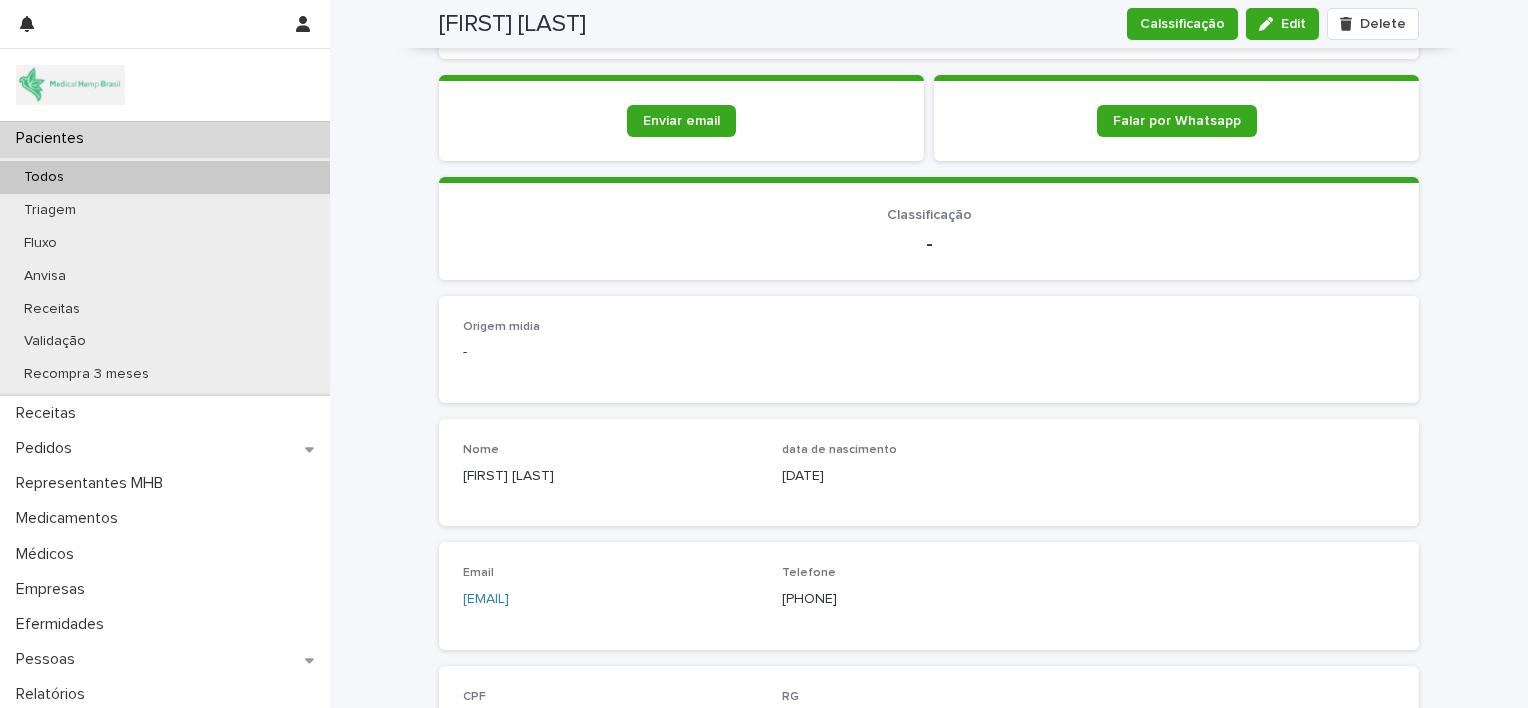 scroll, scrollTop: 431, scrollLeft: 0, axis: vertical 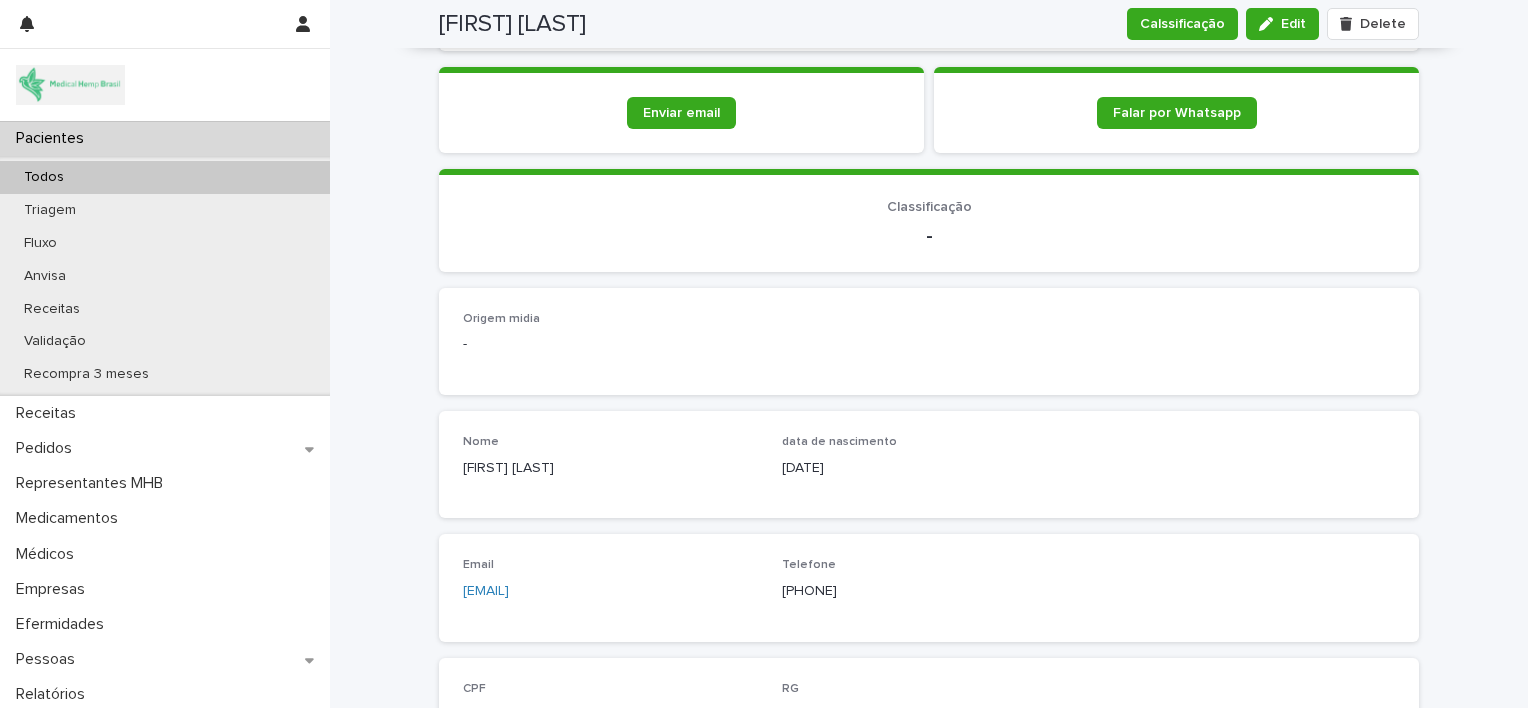 drag, startPoint x: 564, startPoint y: 469, endPoint x: 458, endPoint y: 476, distance: 106.23088 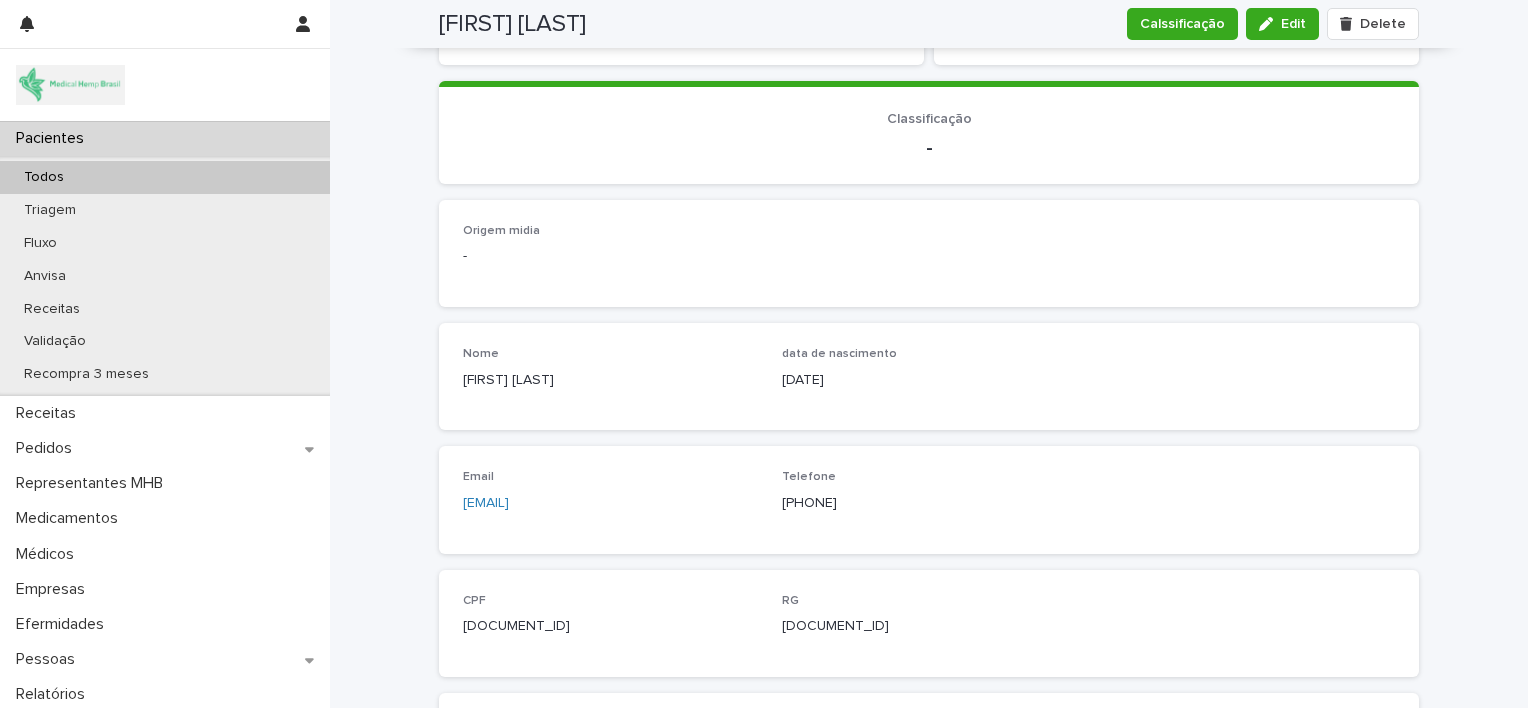 scroll, scrollTop: 520, scrollLeft: 0, axis: vertical 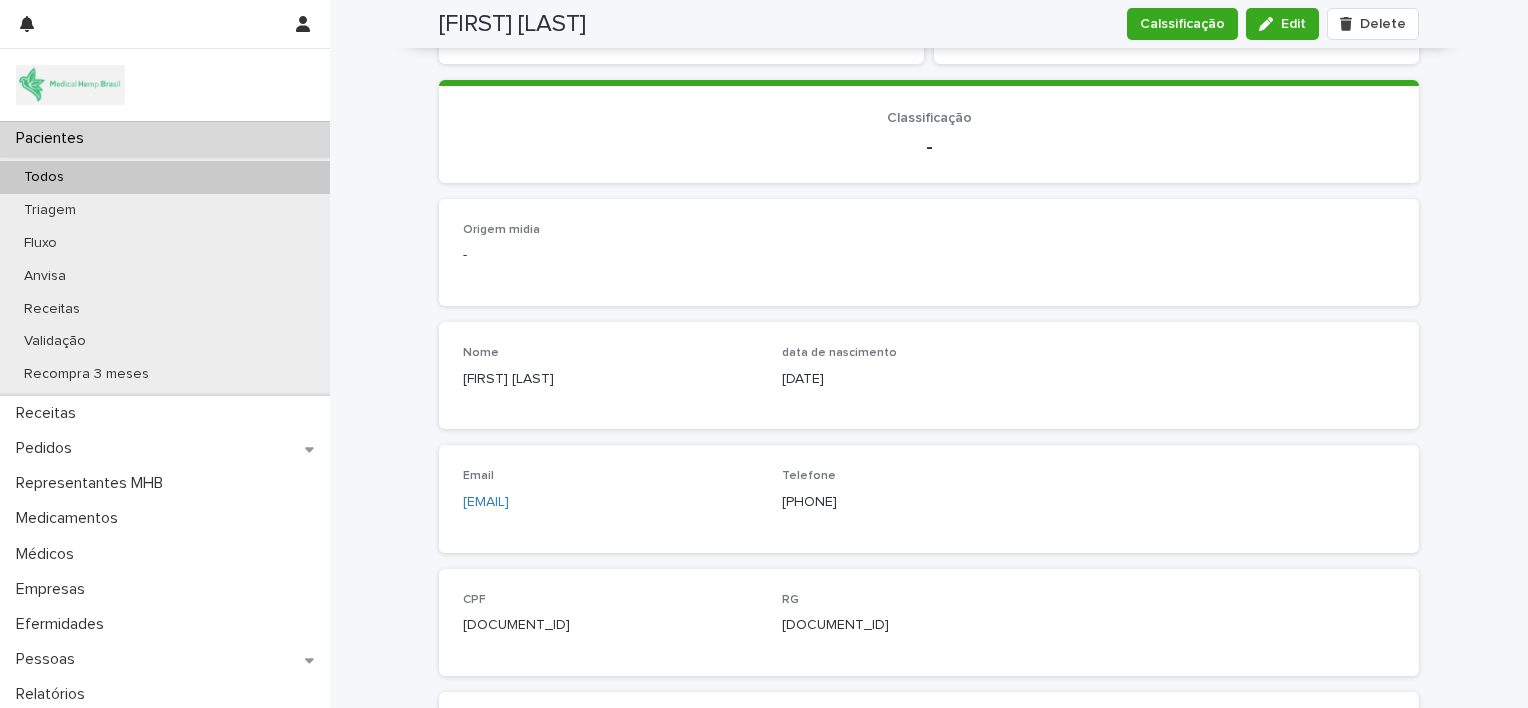 drag, startPoint x: 556, startPoint y: 615, endPoint x: 452, endPoint y: 623, distance: 104.307236 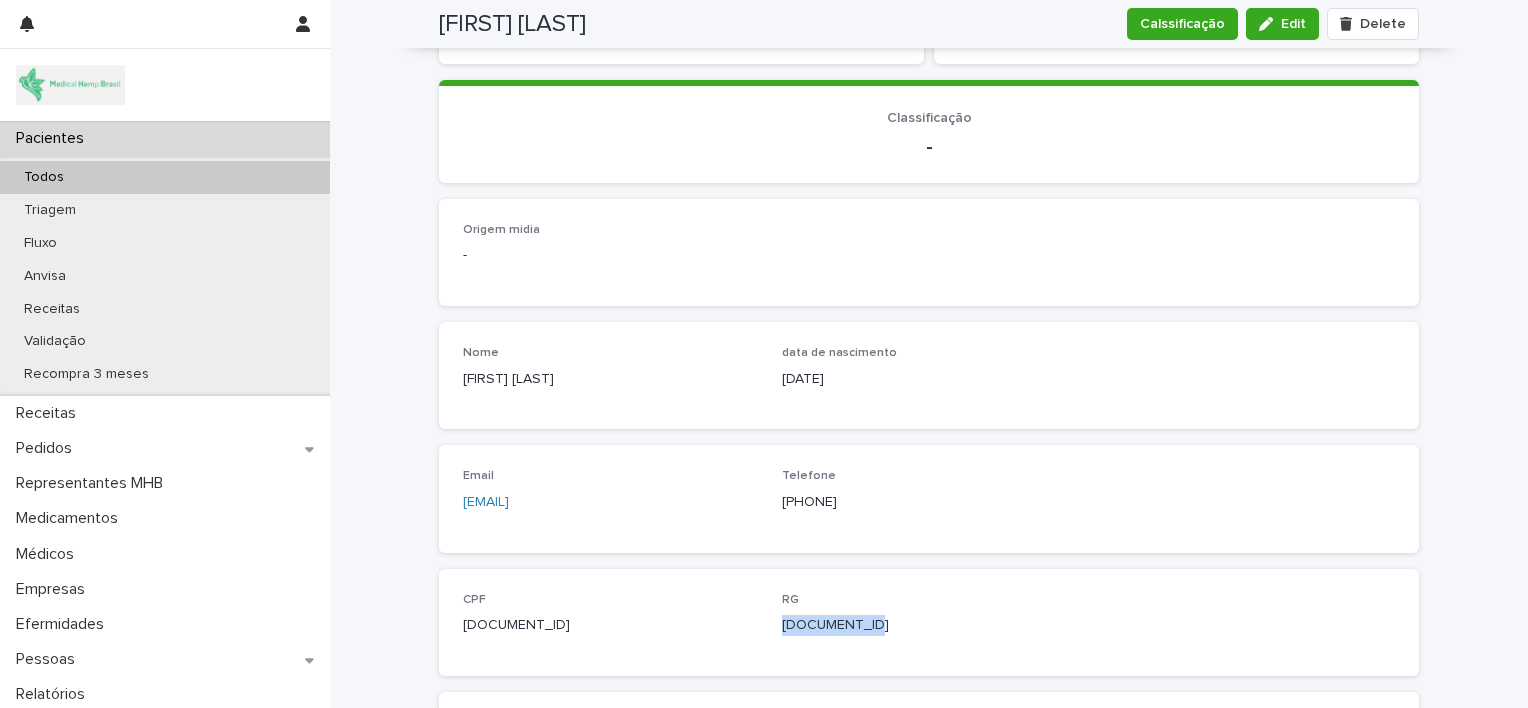 drag, startPoint x: 771, startPoint y: 621, endPoint x: 874, endPoint y: 629, distance: 103.31021 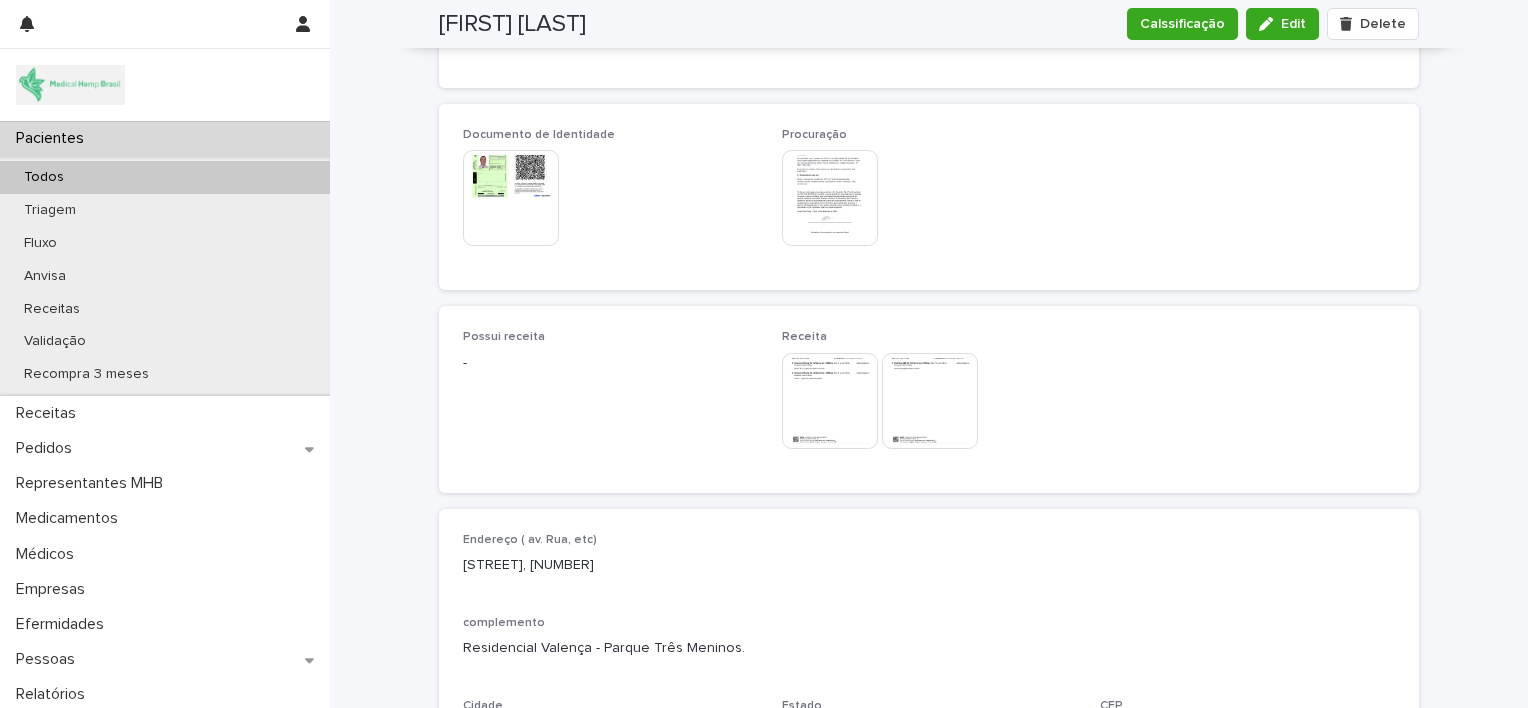 scroll, scrollTop: 1184, scrollLeft: 0, axis: vertical 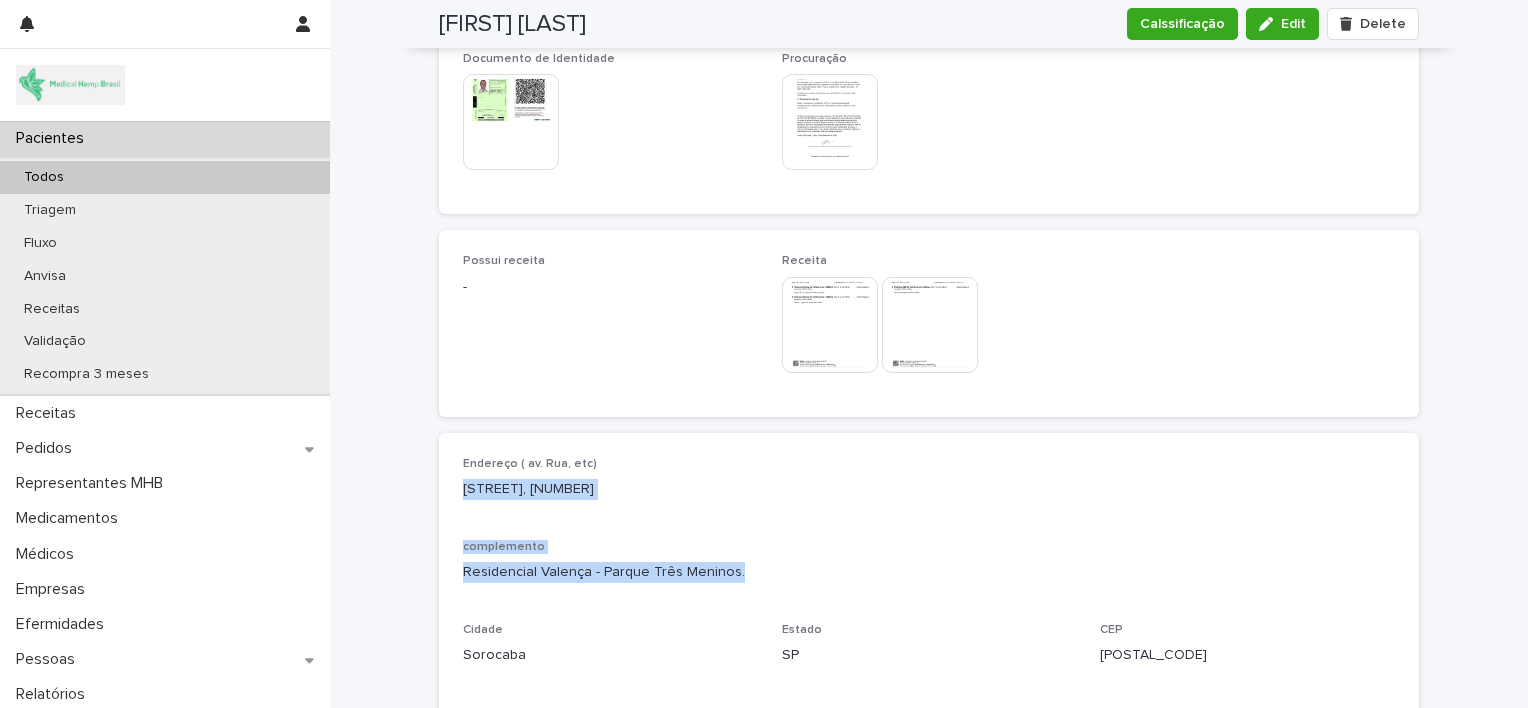 drag, startPoint x: 452, startPoint y: 475, endPoint x: 729, endPoint y: 572, distance: 293.49277 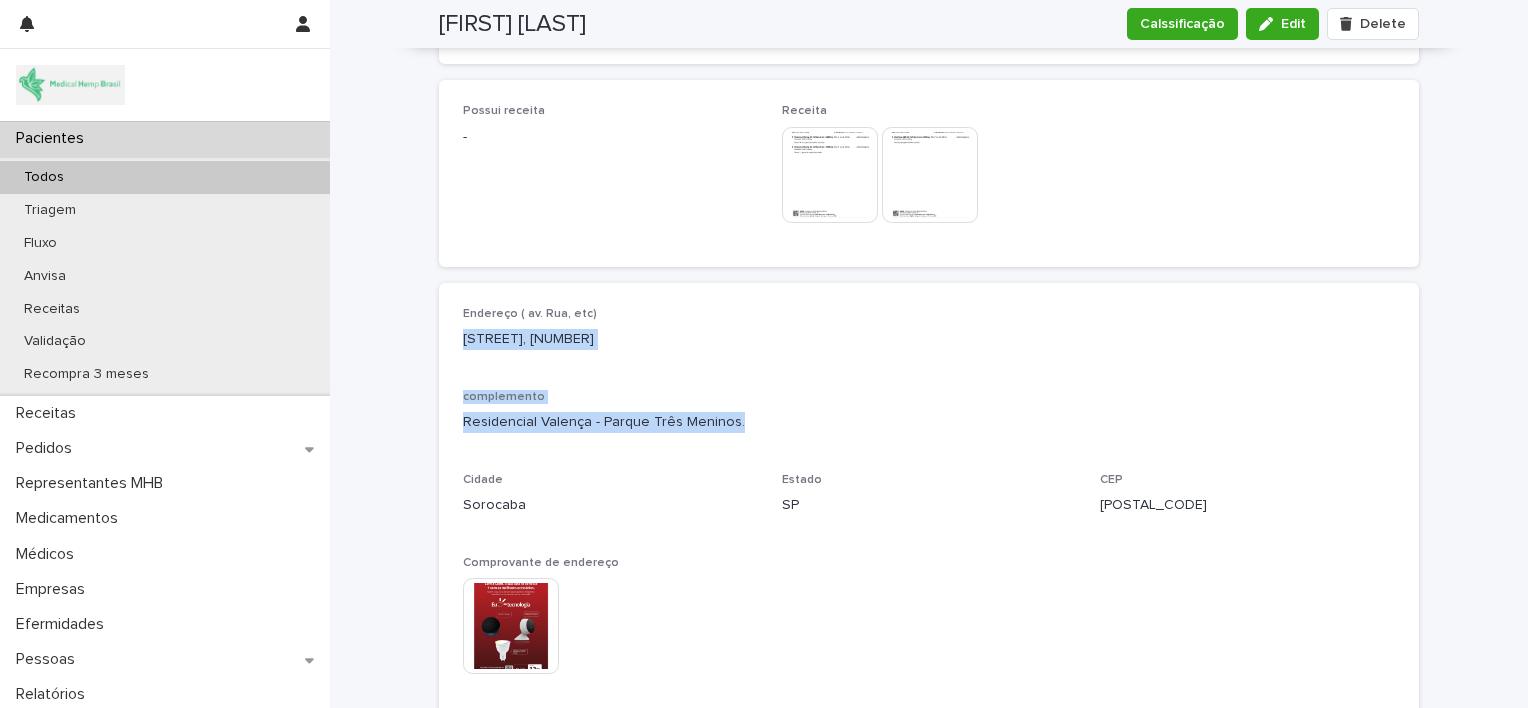 scroll, scrollTop: 1348, scrollLeft: 0, axis: vertical 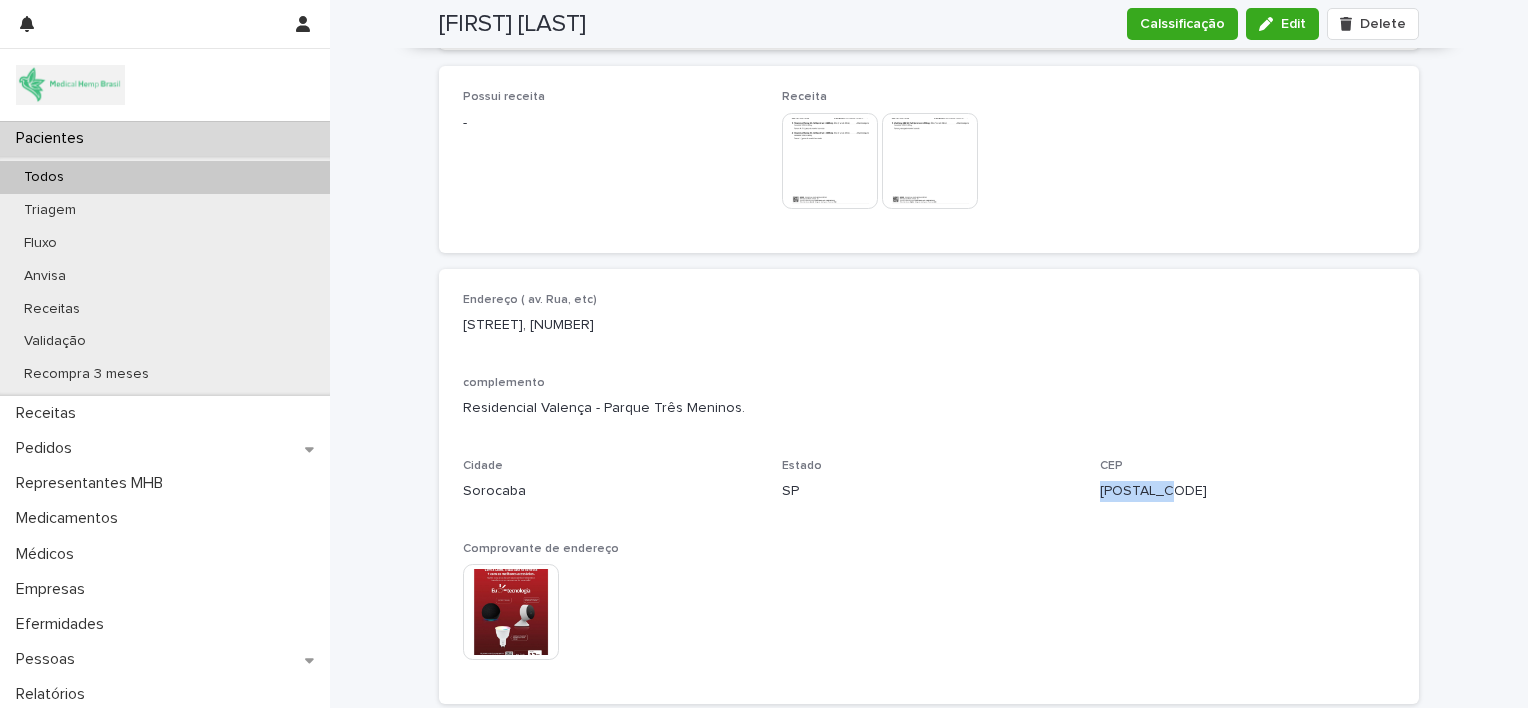drag, startPoint x: 1085, startPoint y: 492, endPoint x: 1180, endPoint y: 496, distance: 95.084175 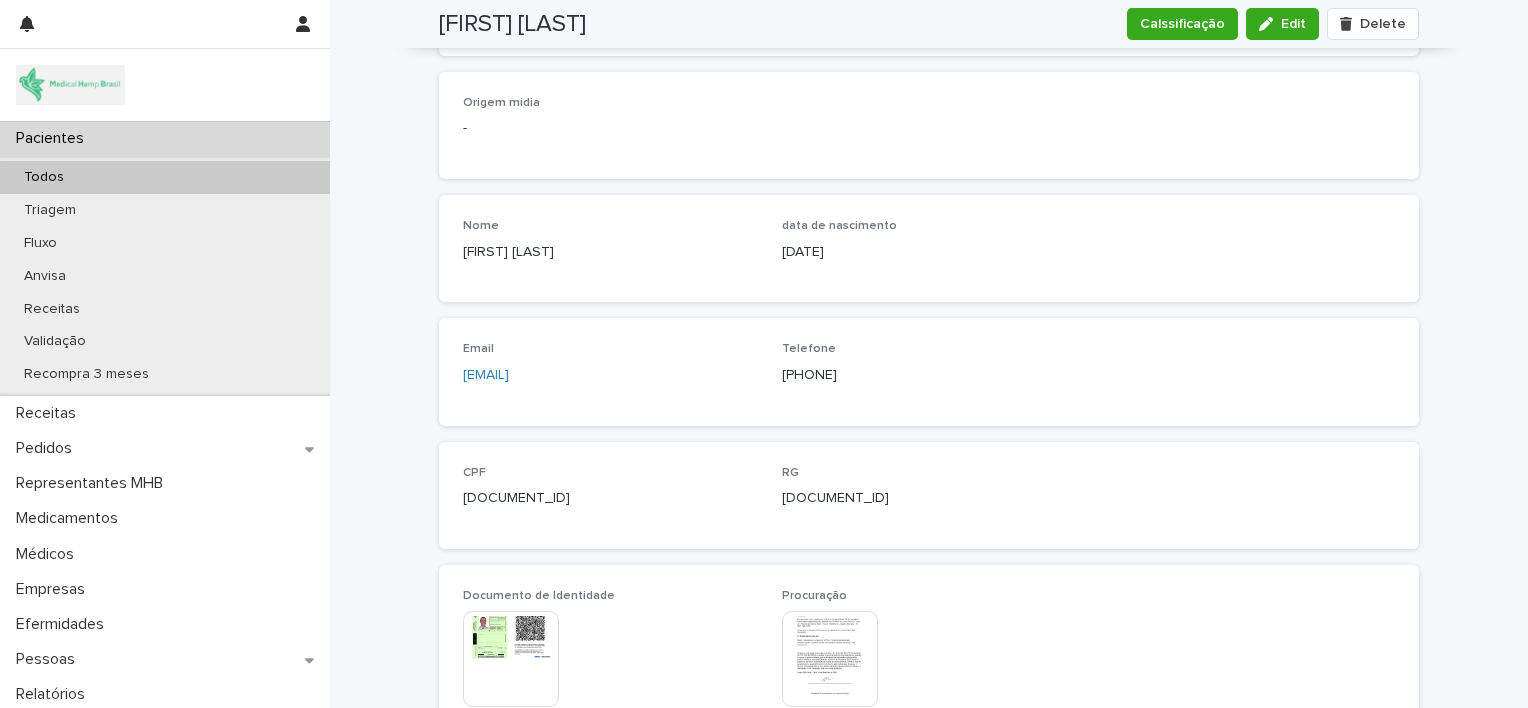 scroll, scrollTop: 664, scrollLeft: 0, axis: vertical 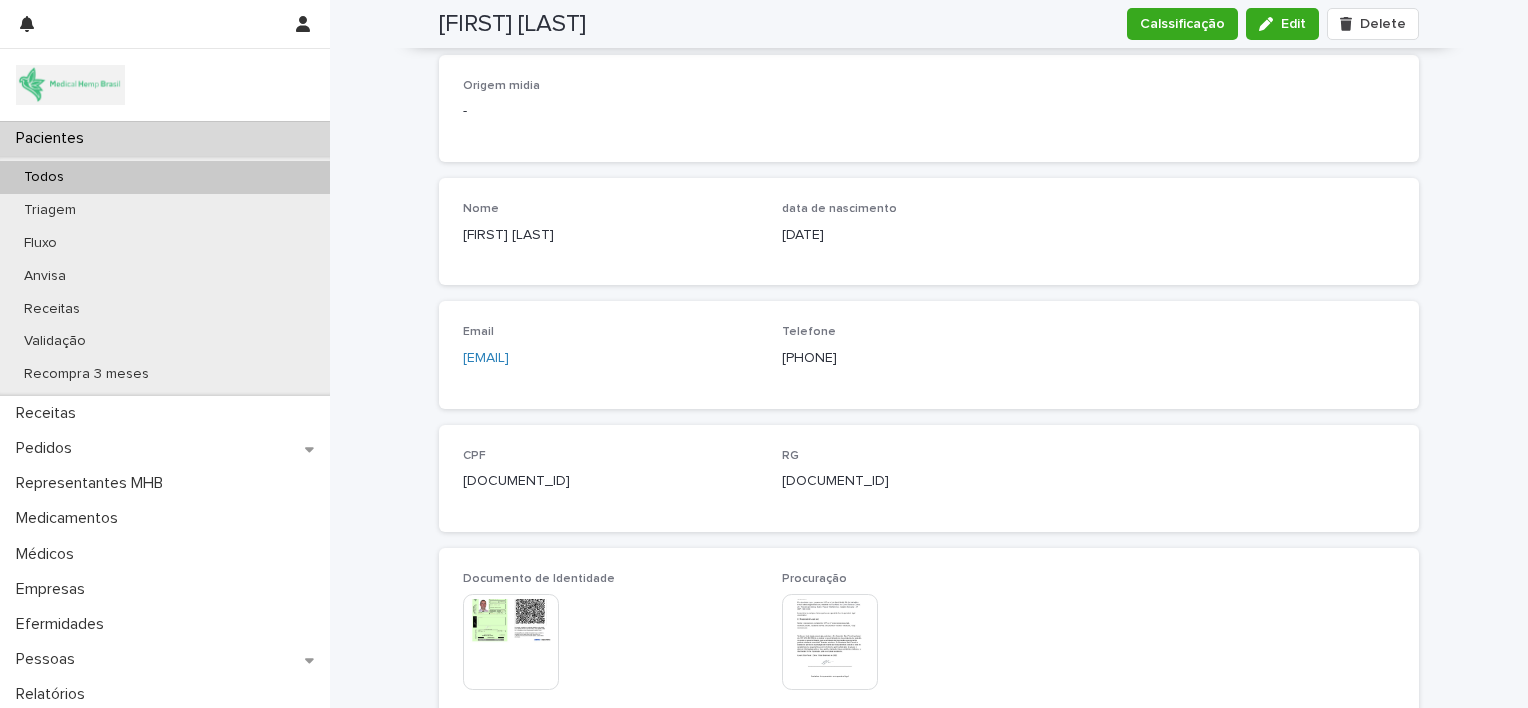 drag, startPoint x: 764, startPoint y: 360, endPoint x: 879, endPoint y: 360, distance: 115 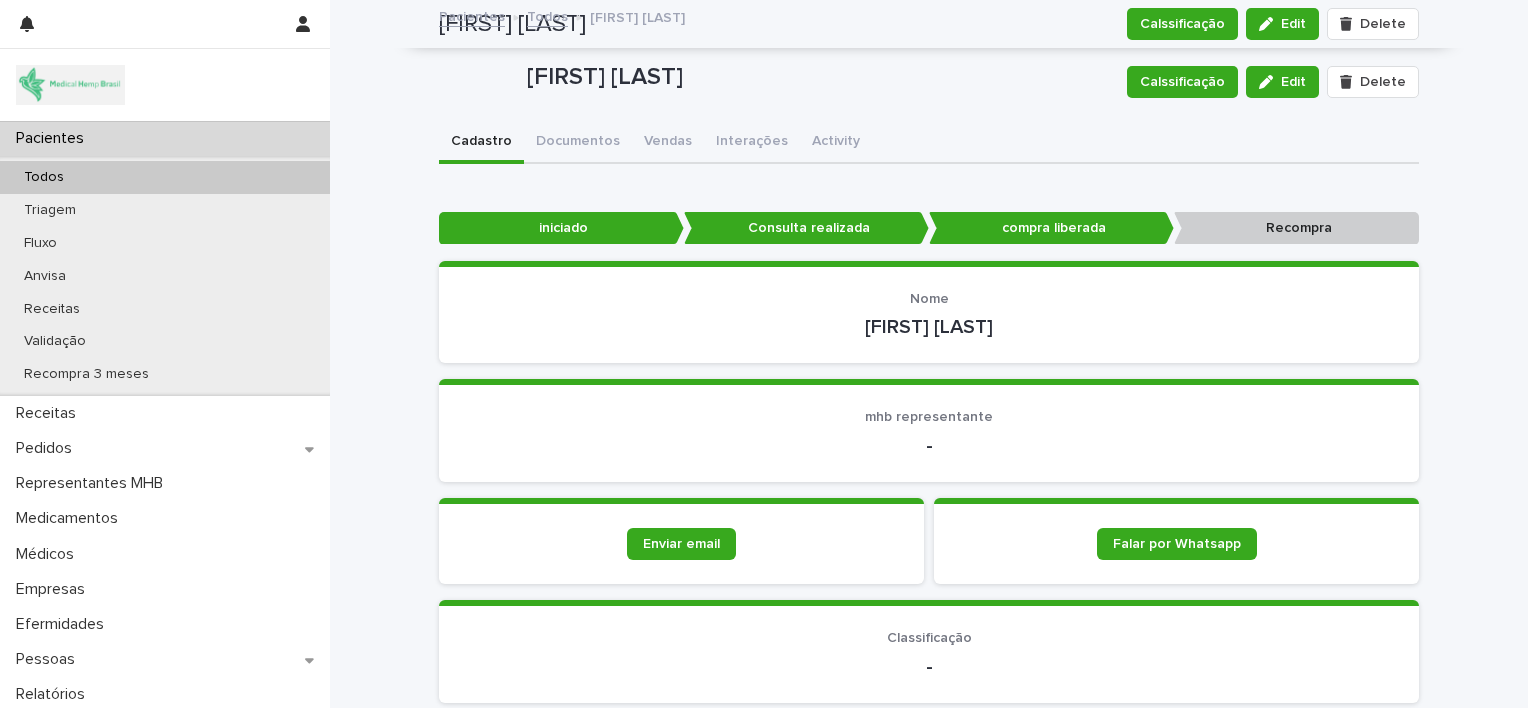 scroll, scrollTop: 0, scrollLeft: 0, axis: both 